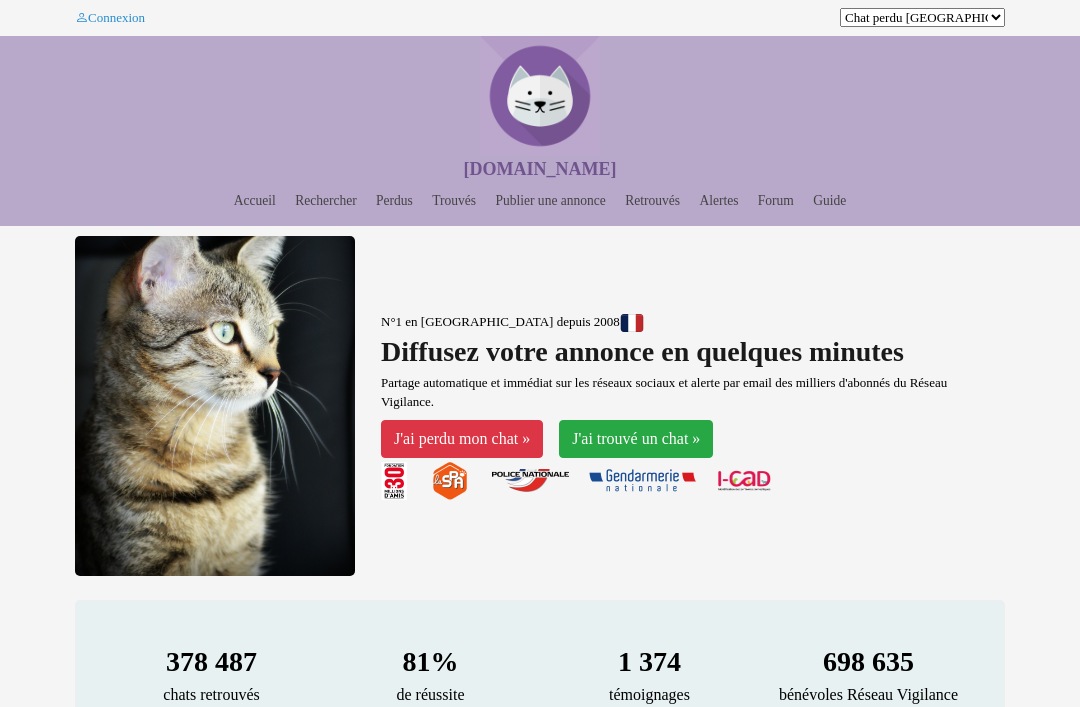 scroll, scrollTop: 0, scrollLeft: 0, axis: both 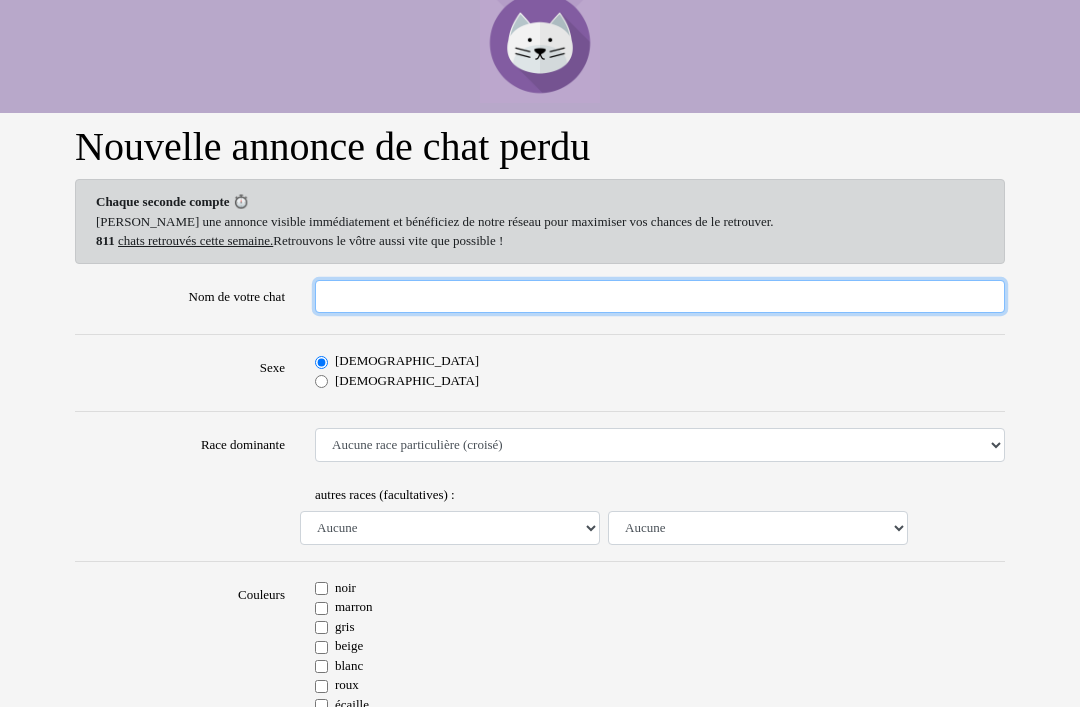 click on "Nom de votre chat" at bounding box center [660, 297] 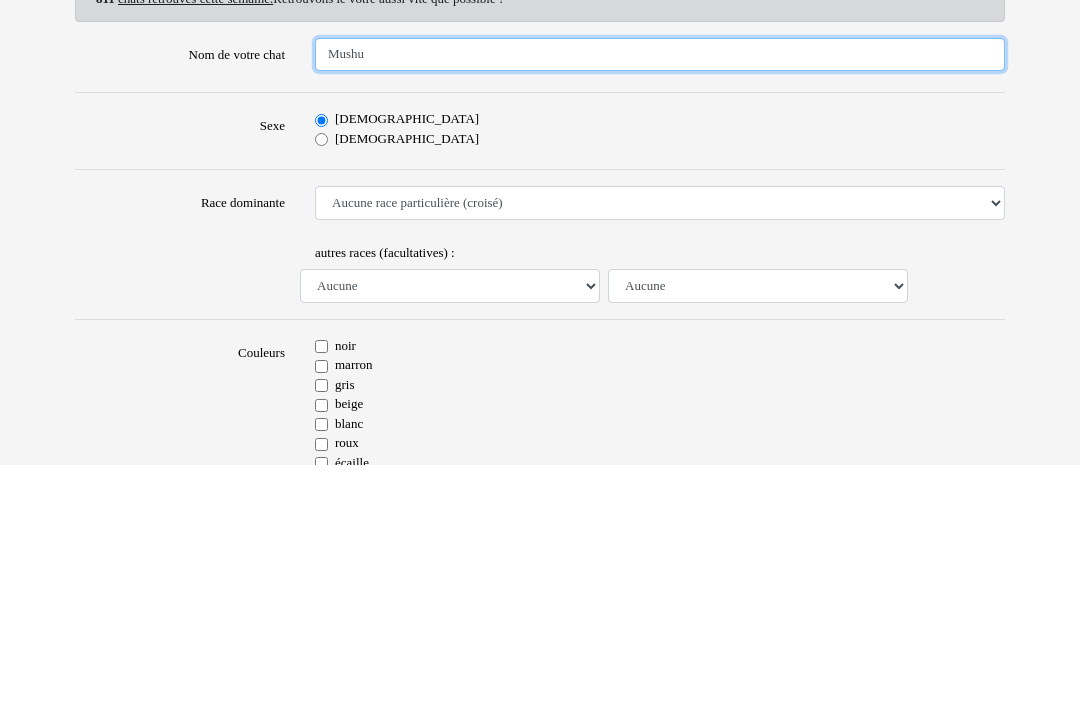type on "Mushu" 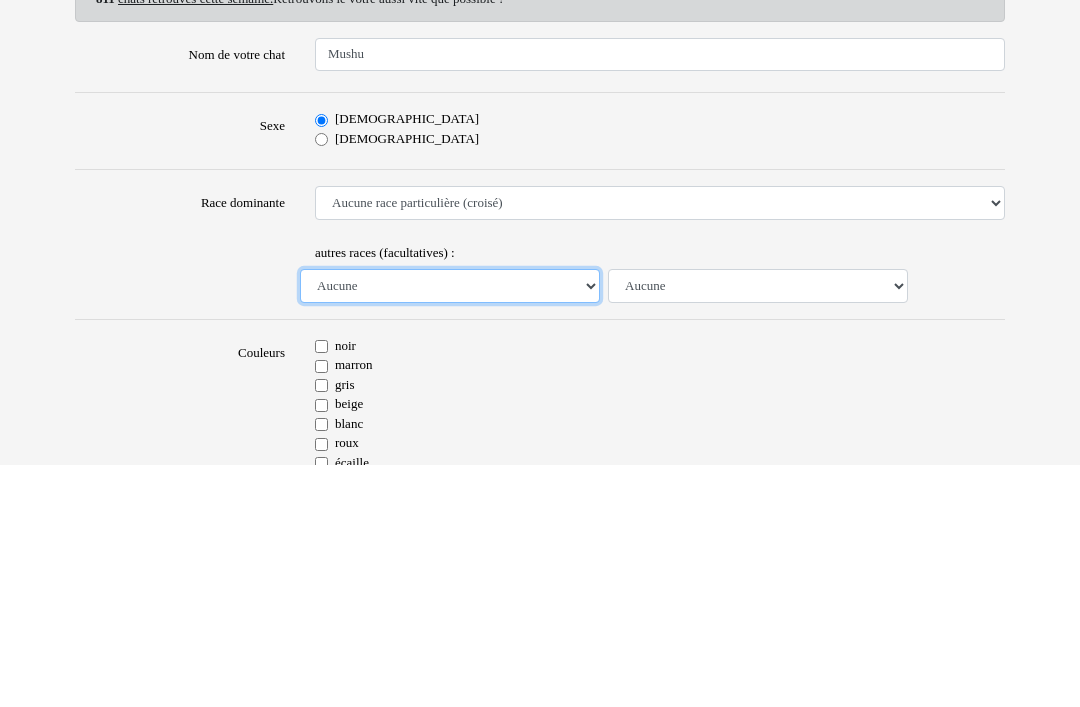 click on "Aucune
Abyssin Américain à poil dur American Bobtail American Shorthair Angora Turc Balinais Bengal Bleu Russe Bombay British Shorthair Burmese Chartreux Chat de gouttière Chat des bois Norvégiens Chat du Sri Lanka Chat sacré de Birmanie Commun Cornish rex Devon rex Européen Exotic Shorthair Himalayan Korat Maine Coon Mandarin Norvégien Ocicat Oriental Persan Ragdoll Rex Selkirk Scottish Fold Siamois Sibérien Somali Sphynx" at bounding box center (450, 528) 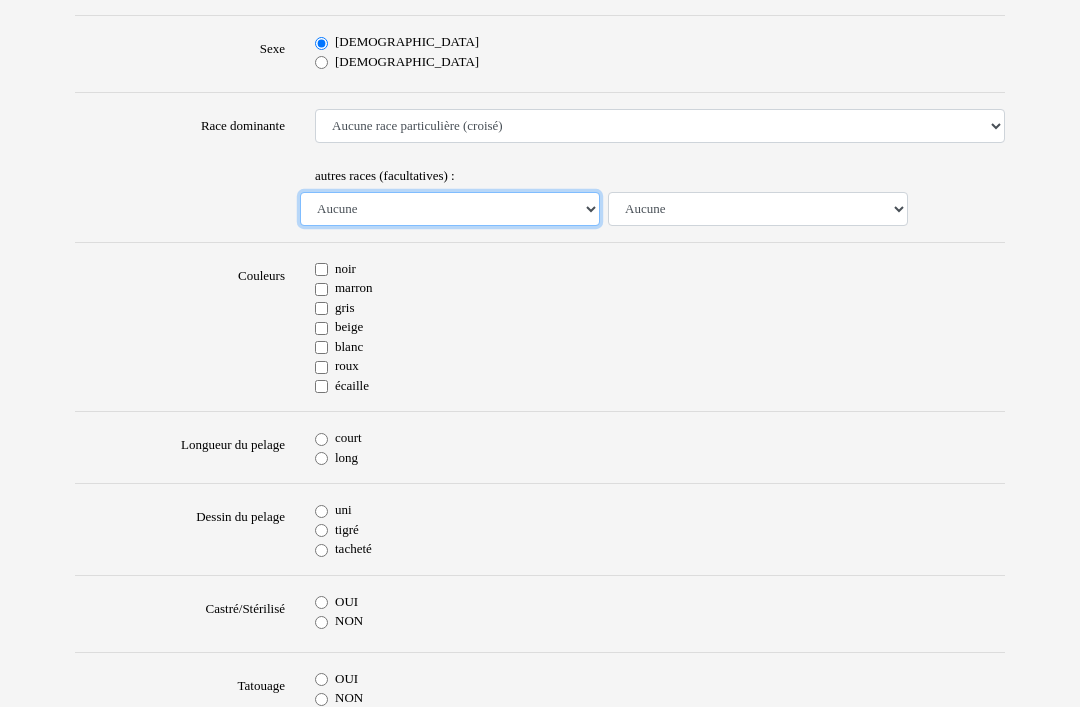 scroll, scrollTop: 338, scrollLeft: 0, axis: vertical 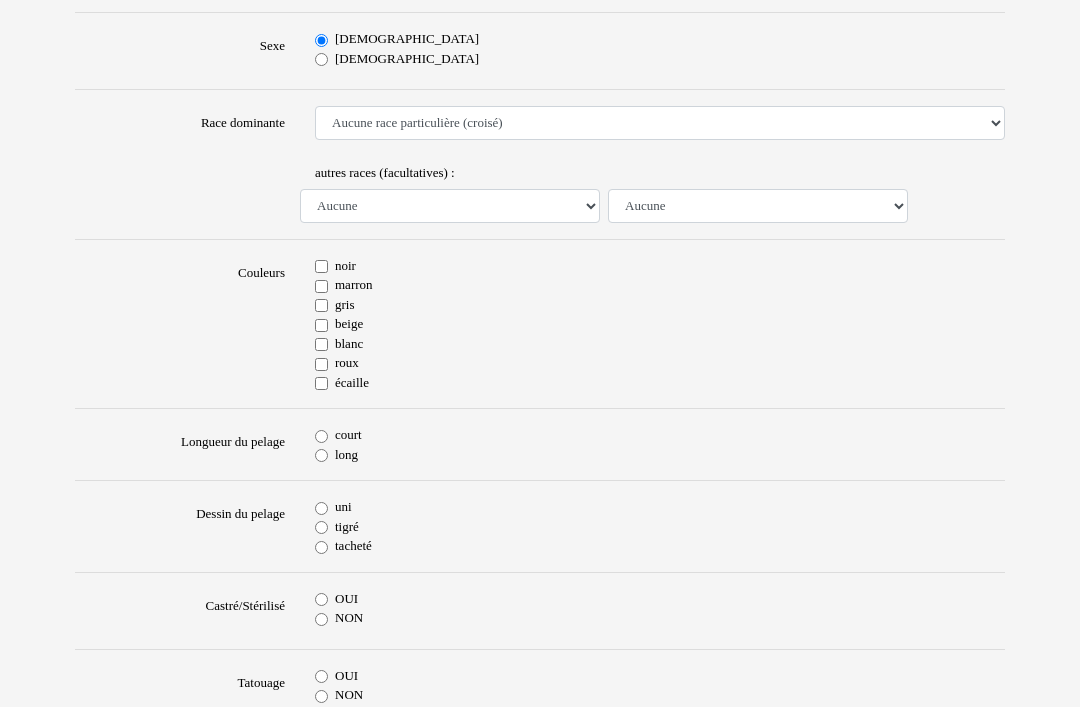 click on "roux" at bounding box center (321, 365) 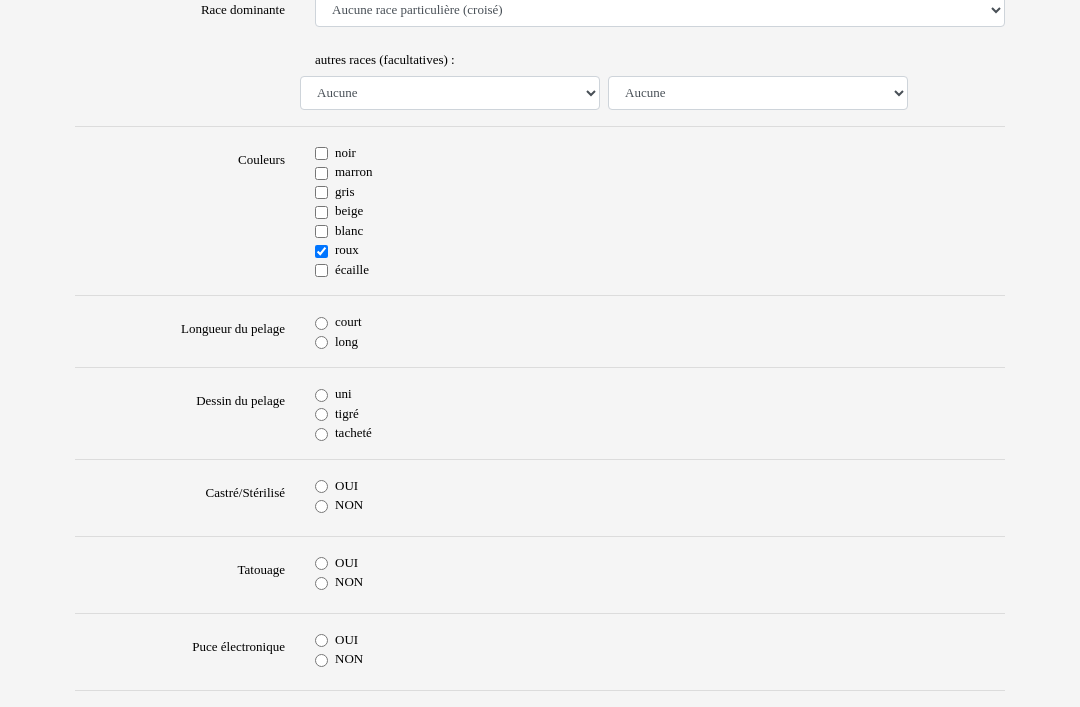 scroll, scrollTop: 457, scrollLeft: 0, axis: vertical 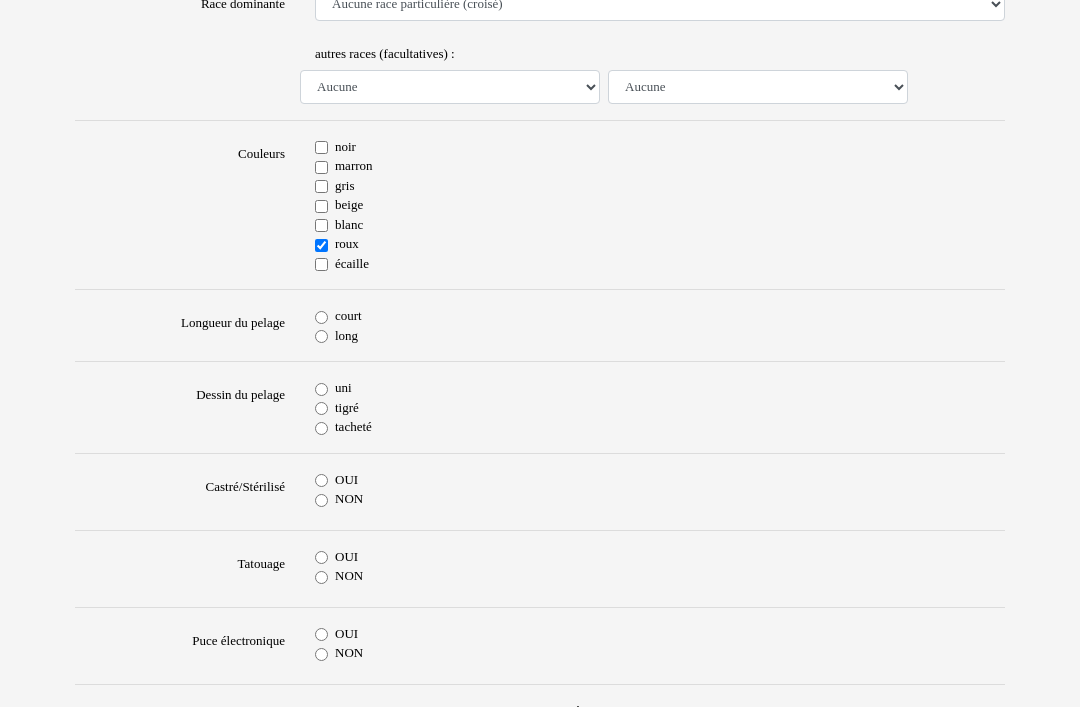 click on "court
long" at bounding box center [660, 326] 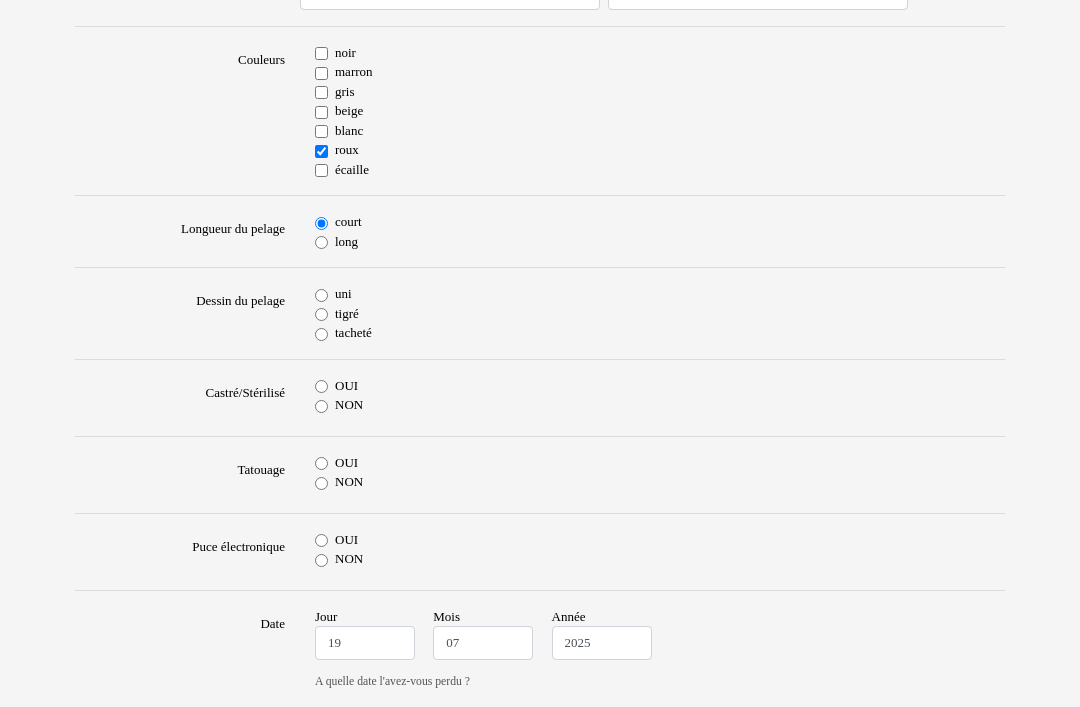 scroll, scrollTop: 552, scrollLeft: 0, axis: vertical 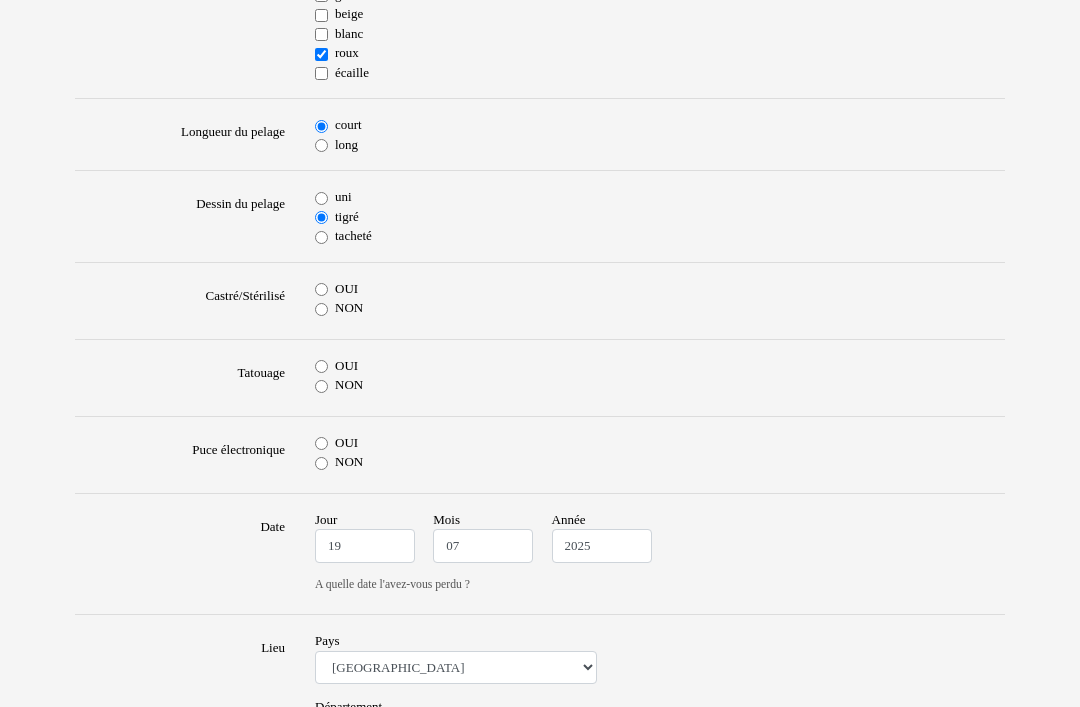 click on "OUI" at bounding box center (321, 289) 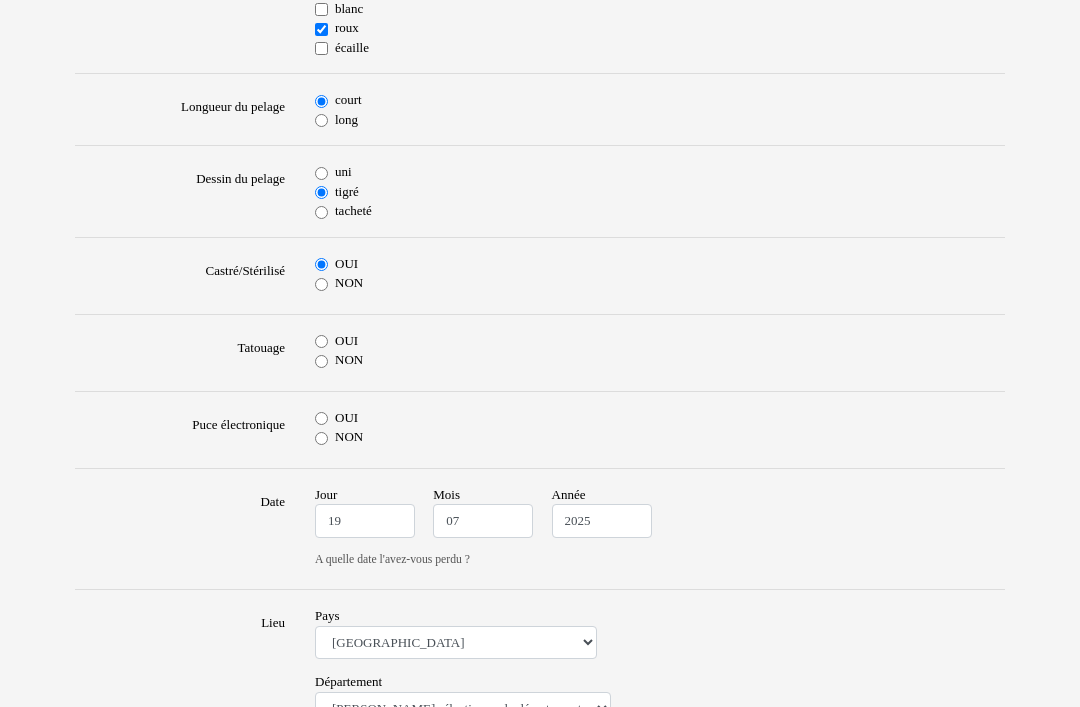scroll, scrollTop: 691, scrollLeft: 0, axis: vertical 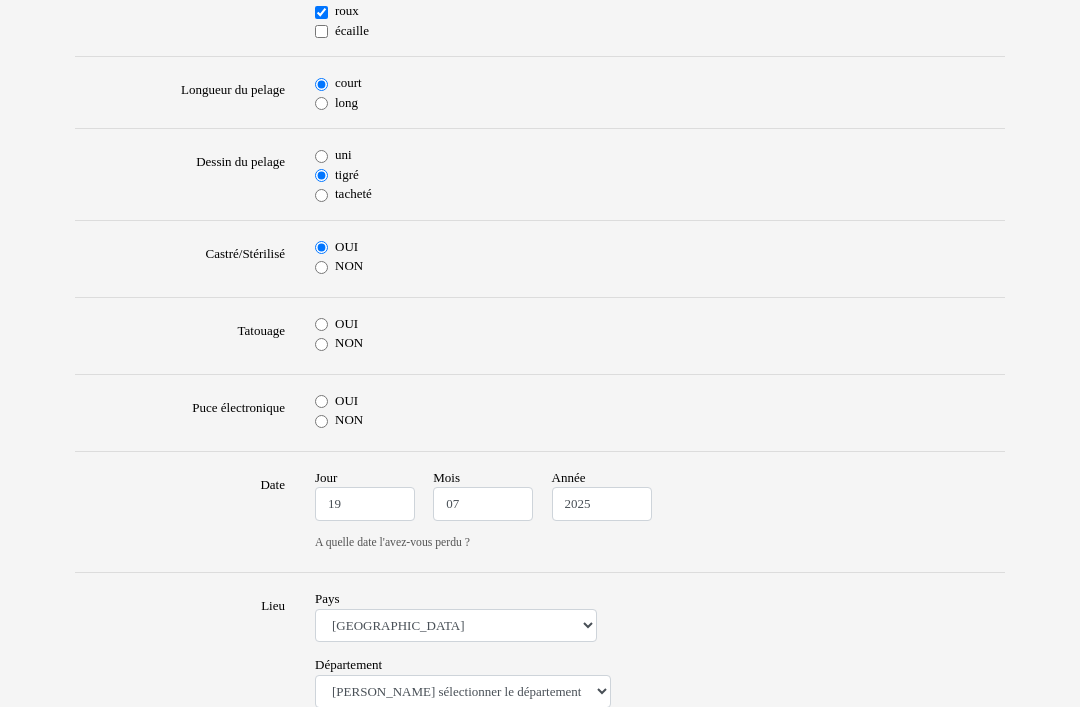 click on "NON" at bounding box center (321, 344) 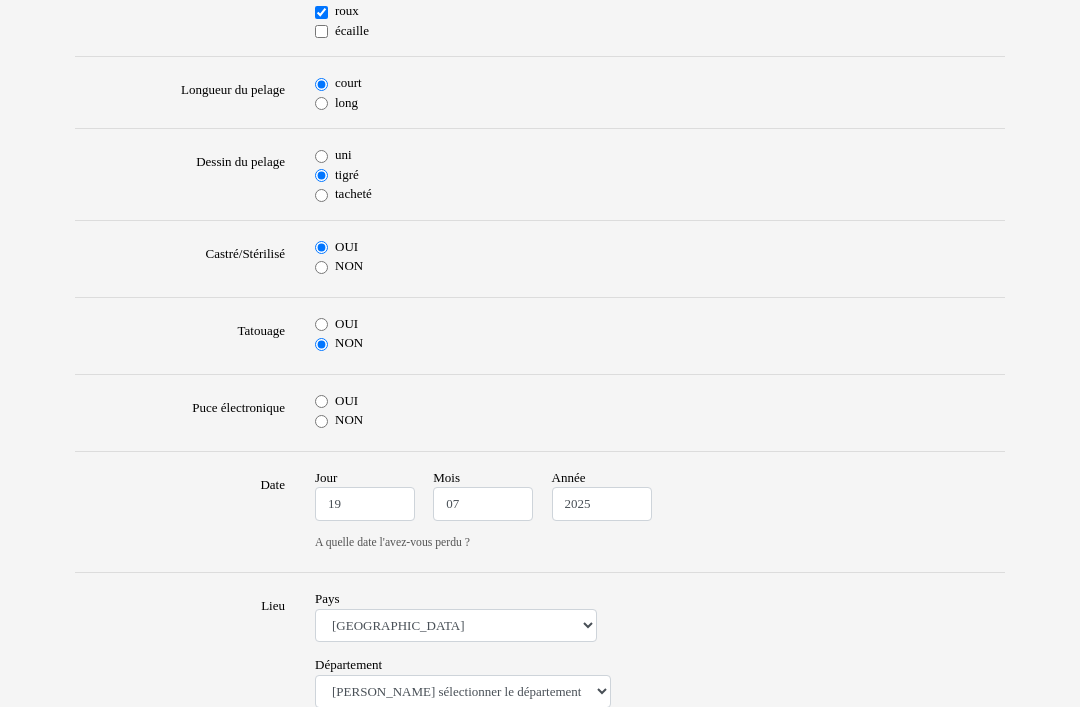 click on "NON" at bounding box center [321, 421] 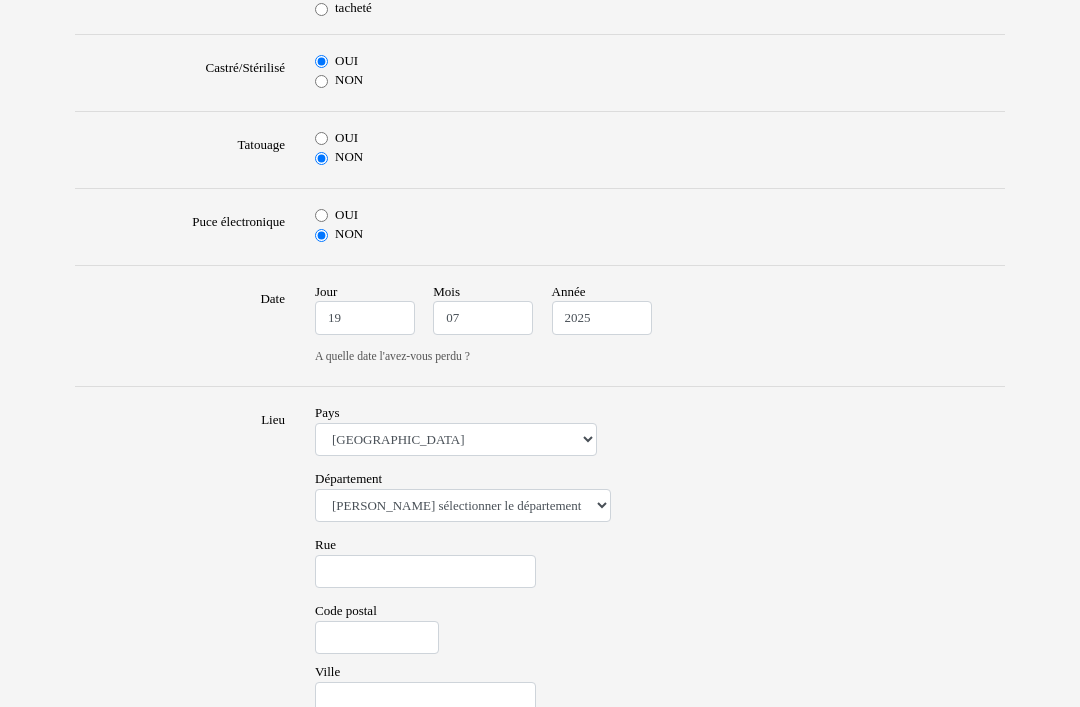 scroll, scrollTop: 880, scrollLeft: 0, axis: vertical 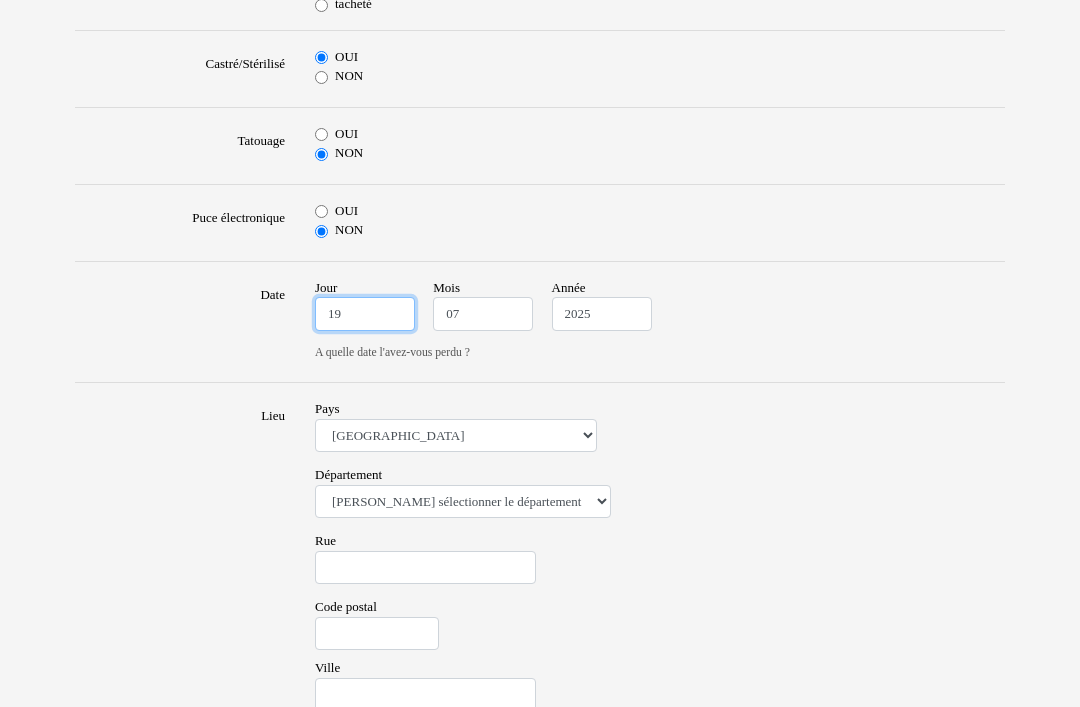 click on "19" at bounding box center (365, 315) 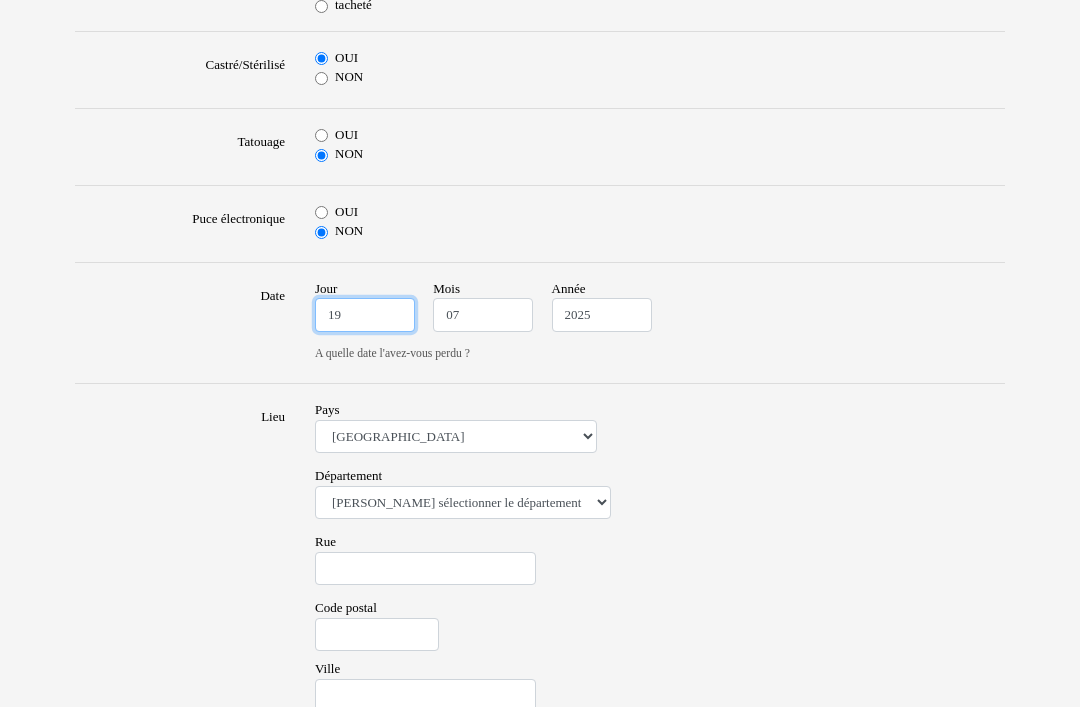 type on "1" 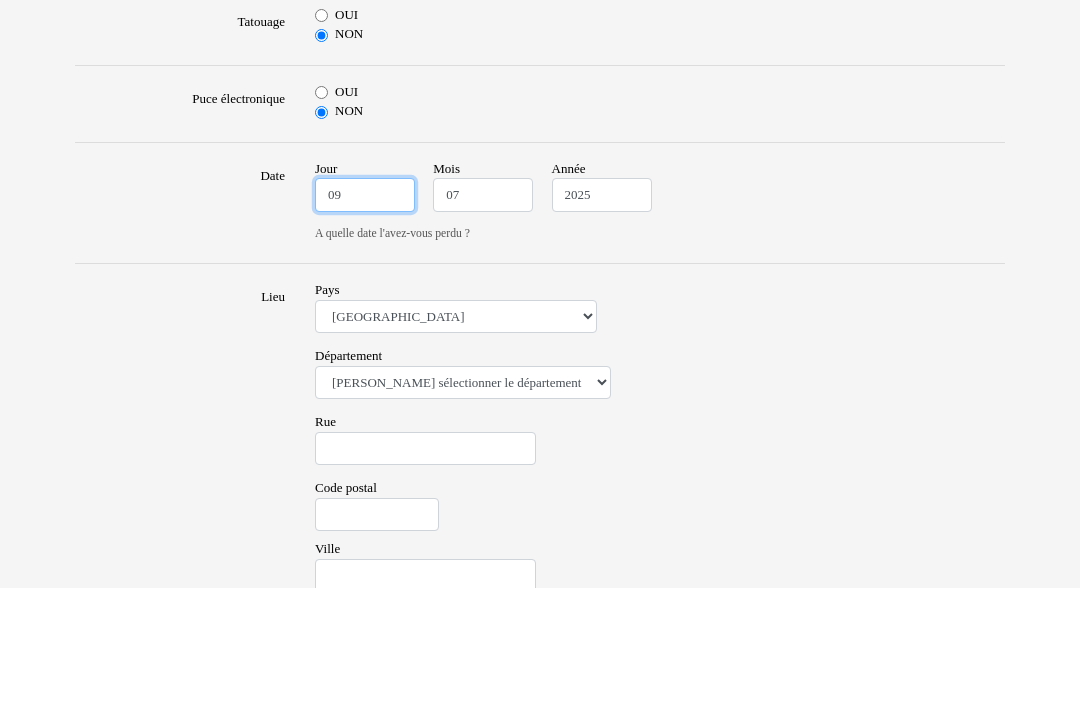 type on "09" 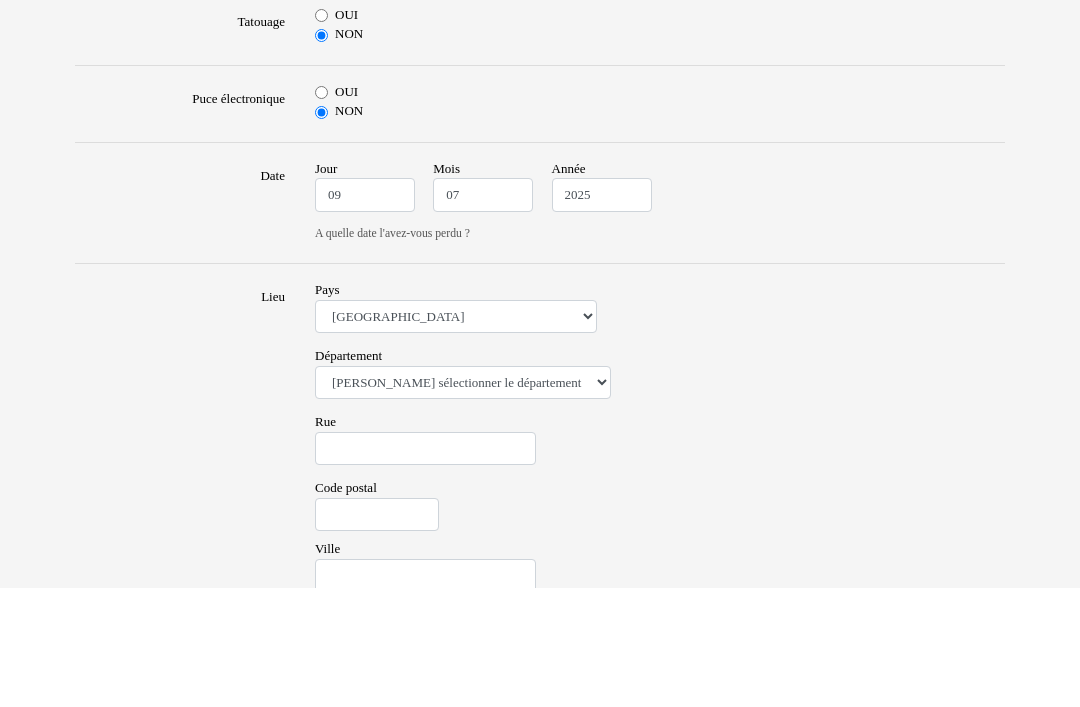 click on "Pays
Afrique du Sud Algérie Allemagne Andorre Argentine Australie Belgique Bolivie Brésil Cameroun Canada Chili Colombie Costa Rica Cuba Équateur Espagne Etats Unis France Grande Bretagne Guadeloupe Guatemala Guyane Honduras Inde Japon Kenya Luxembourg Martinique Mayotte Mexique Monaco Nicaragua Nigéria Nouvelle-Calédonie Nouvelle-Zélande Pakistan Panama Paraguay Pérou Philippines Polynésie française Porto Rico République dominicaine Réunion Saint-Barthélemy Saint-Martin Saint-Pierre-et-Miquelon Salvador Singapour Suisse Tanzanie Uruguay Venezuela Wallis-et-Futuna
Province  Veuillez sélectionner la province EC - Eastern Cape FS - Free State GA - Gauteng KN - KwaZulu-Natal LI - Limpopo MP - Mpumalanga NC - Northern Cape NW - North West WC - Western Cape Wilaya  Veuillez sélectionner la wilaya 01 - Adrar 02 - Chlef 03 - Laghouat 04 - Oum El Bouaghi 05 - Batna 06 - Béjaïa 07 - Biskra 08 - Béchar 09 - Blida 10 - Bouira 11 - Tamanrasset 12 - Tébessa Région" at bounding box center [660, 574] 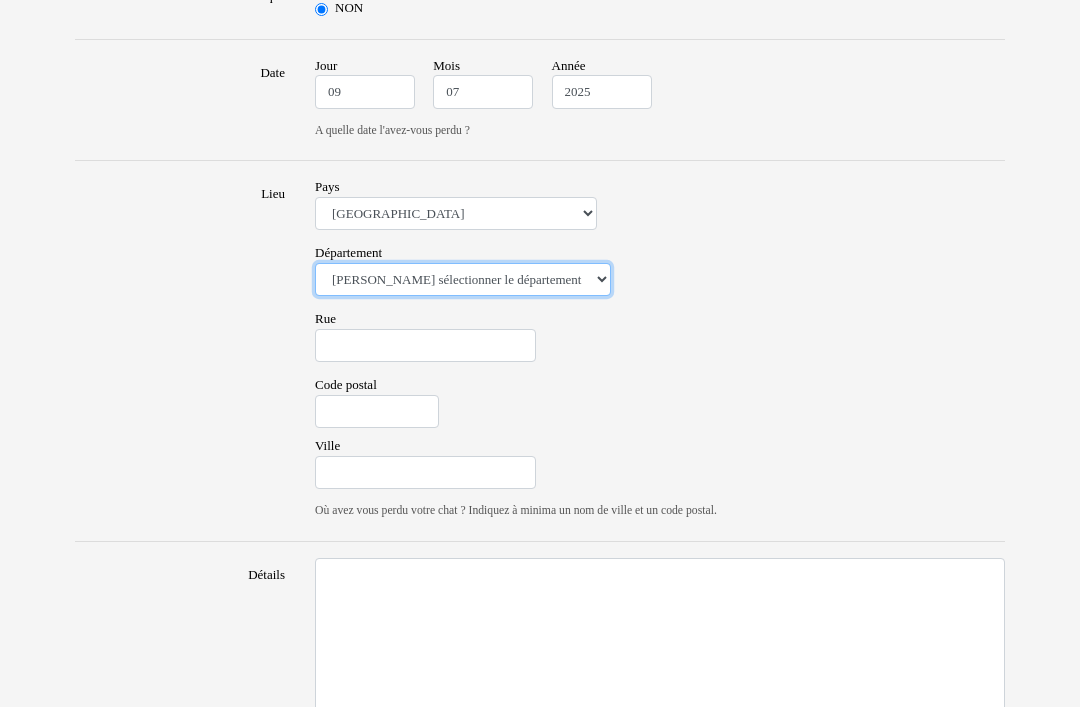 click on "Veuillez sélectionner le département 01 - Ain 02 - Aisne 03 - Allier 04 - Alpes de Hautes-Provence 05 - Hautes-Alpes 06 - Alpes-Maritimes 07 - Ardèche 08 - Ardennes 09 - Ariege 10 - Aube 11 - Aude 12 - Aveyron 13 - Bouches-Du-Rhône 14 - Calvados 15 - Cantal 16 - Charente 17 - Charente-Maritime 18 - Cher 19 - Correze 20 - Corse 21 - Cote-d'Or 22 - Côtes d'Armor 23 - Creuse 24 - Dordogne 25 - Doubs 26 - Drôme 27 - Eure 28 - Eure-et-Loir 29 - Finistere 30 - Gard 31 - Haute-Garonne 32 - Gers 33 - Gironde 34 - Hérault 35 - Ille-et-Vilaine 36 - Indre 37 - Indre-et-Loire 38 - Isère 39 - Jura 40 - Landes 41 - Loir-et-Cher 42 - Loire 43 - Haute-Loire 44 - Loire-Atlantique 45 - Loiret 46 - Lot 47 - Lot-et-Garonne 48 - Lozère 49 - Maine-et-Loire 50 - Manche 51 - Marne 52 - Haute-Marne 53 - Mayenne 54 - Meurthe-et-Moselle 55 - Meuse 56 - Morbihan 57 - Moselle 58 - Nièvre 59 - Nord 60 - Oise 61 - Orne 62 - Pas-de-Calais 63 - Puy-de-Dôme 64 - Pyrénées-Atlantiques 65 - Hautes-Pyrénées 67 - Bas-Rhin 75 - Paris" at bounding box center (463, 281) 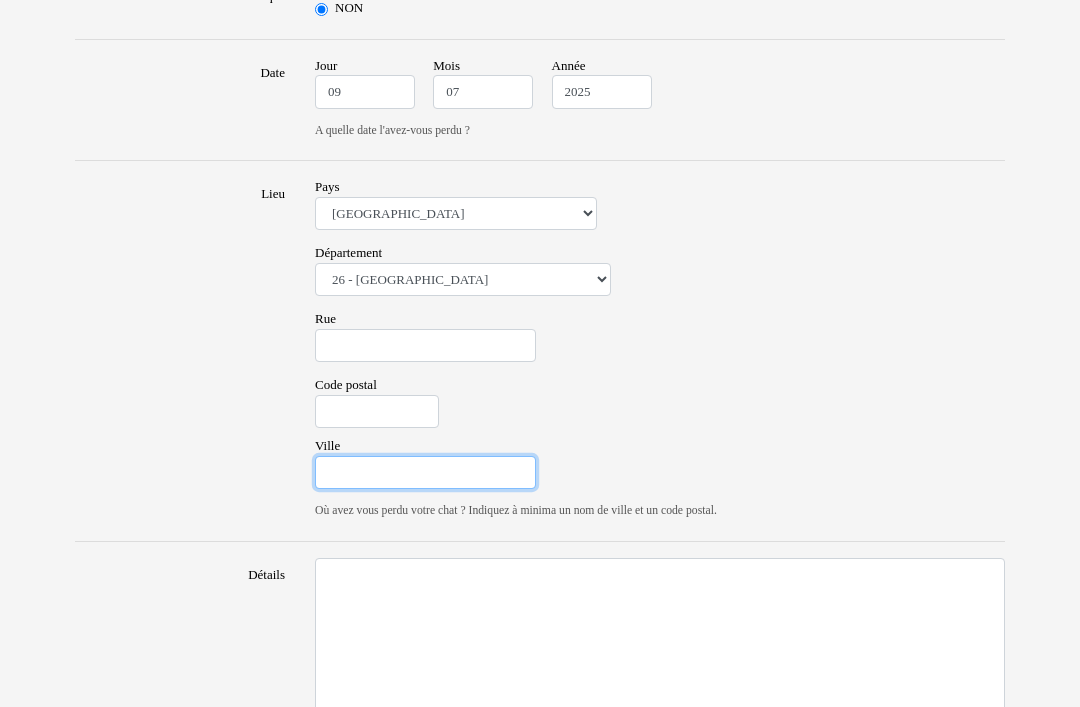 click on "Ville" at bounding box center [425, 473] 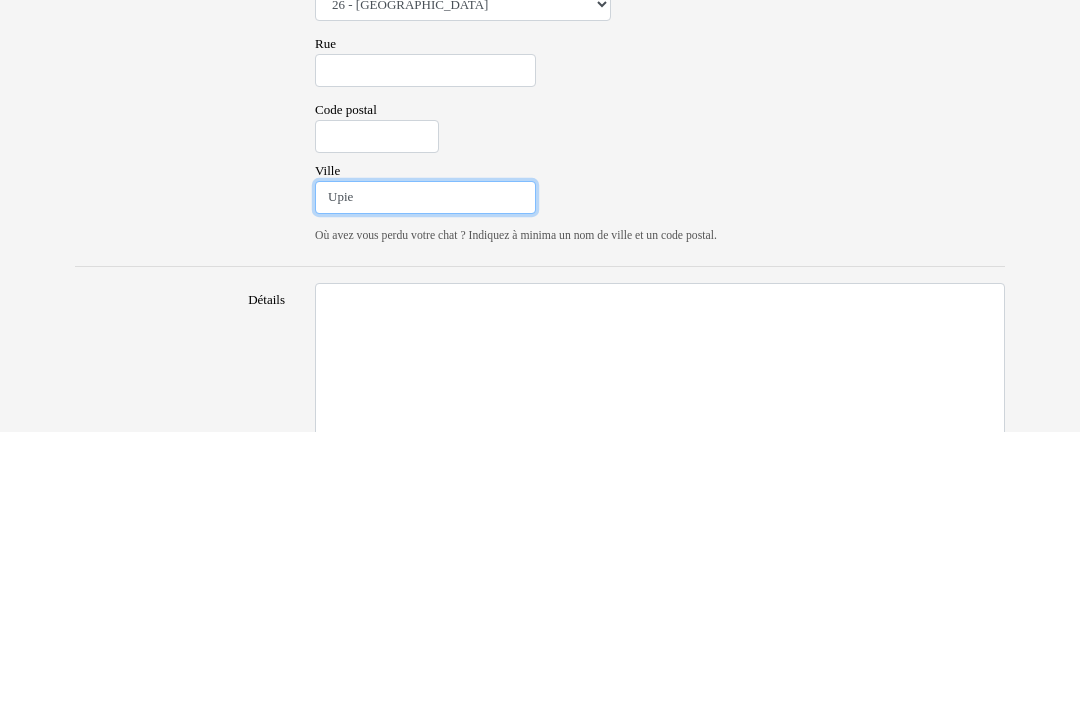 type on "Upie" 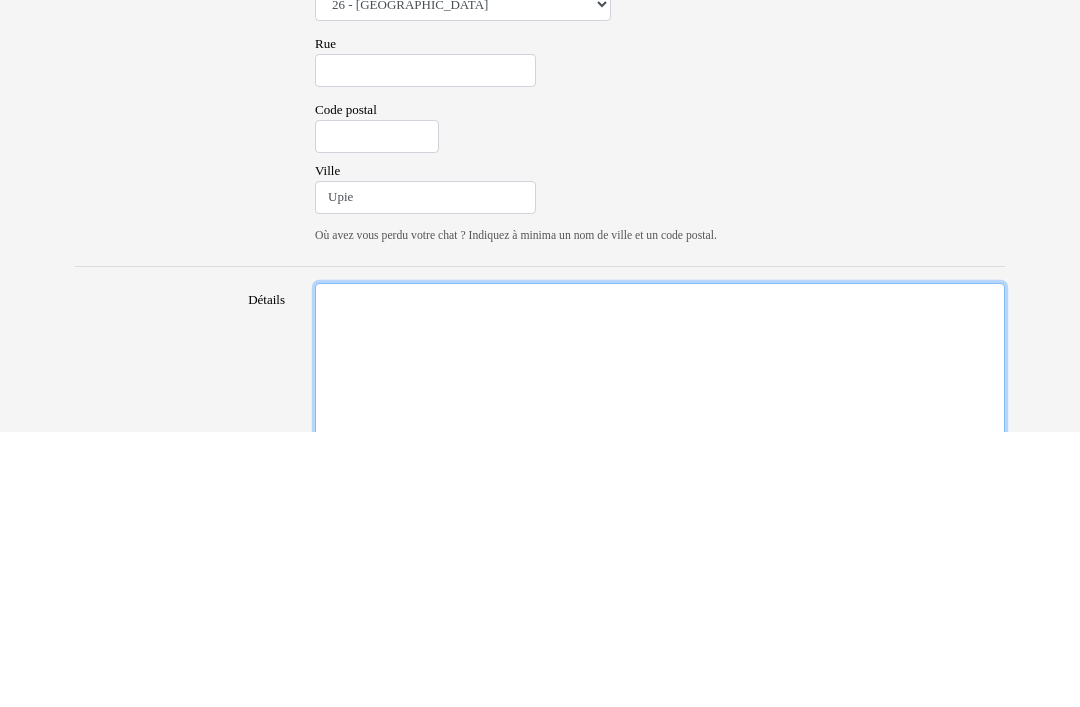 click on "Détails" at bounding box center [660, 644] 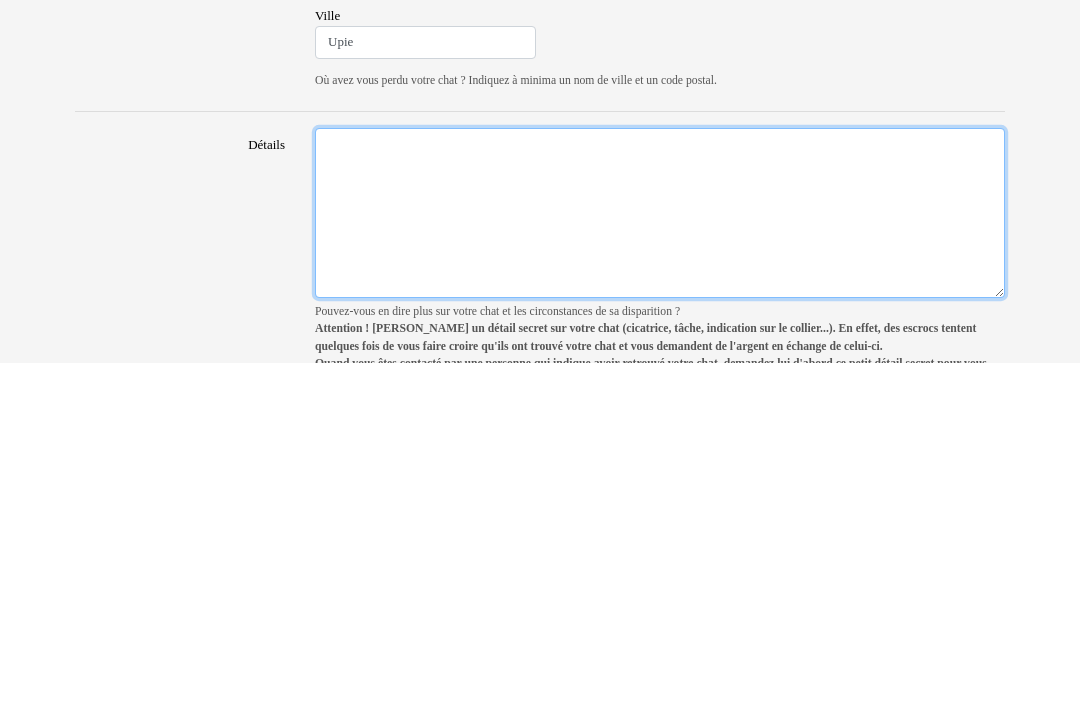 scroll, scrollTop: 1190, scrollLeft: 0, axis: vertical 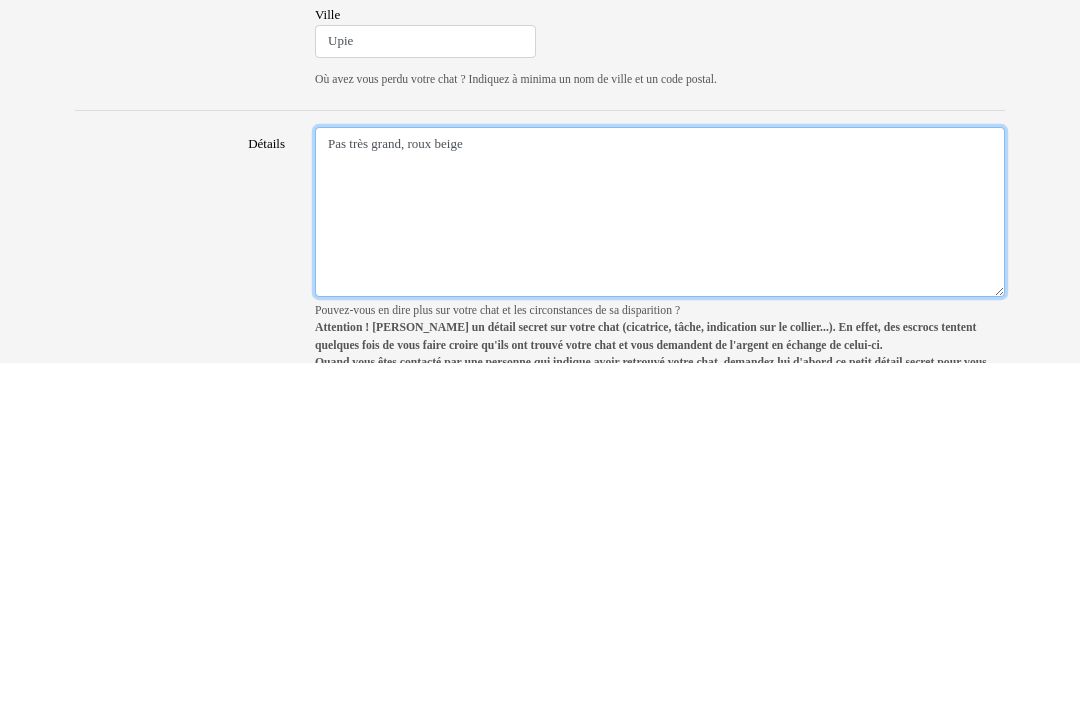 click on "Pas très grand, roux beige" at bounding box center (660, 556) 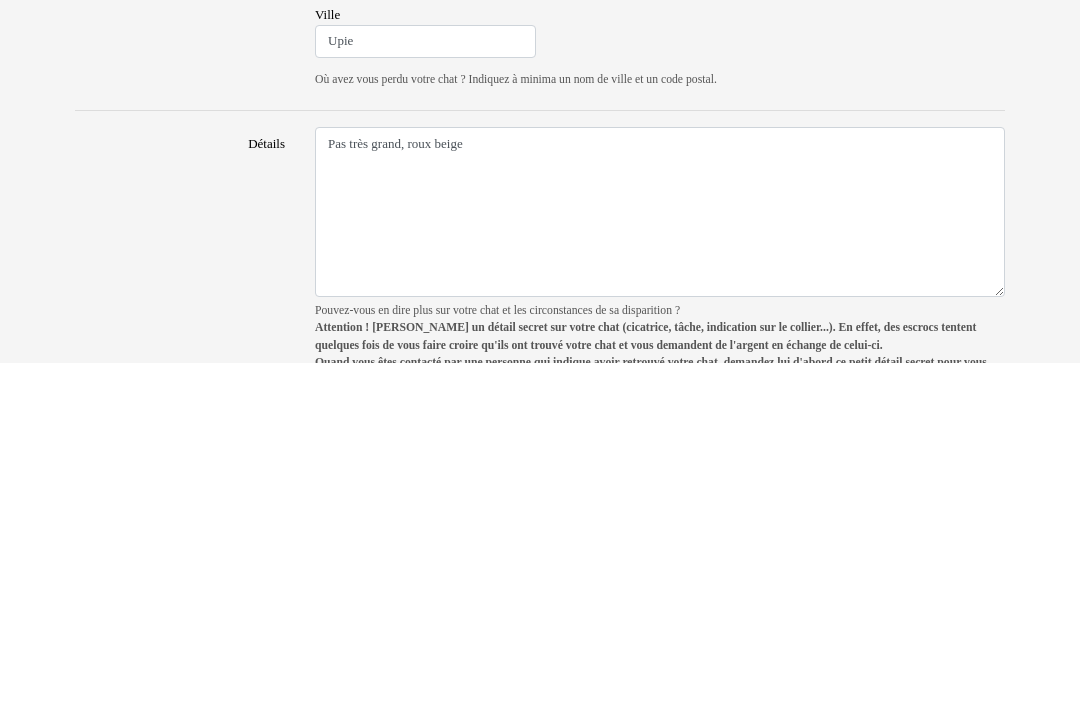 scroll, scrollTop: 1243, scrollLeft: 0, axis: vertical 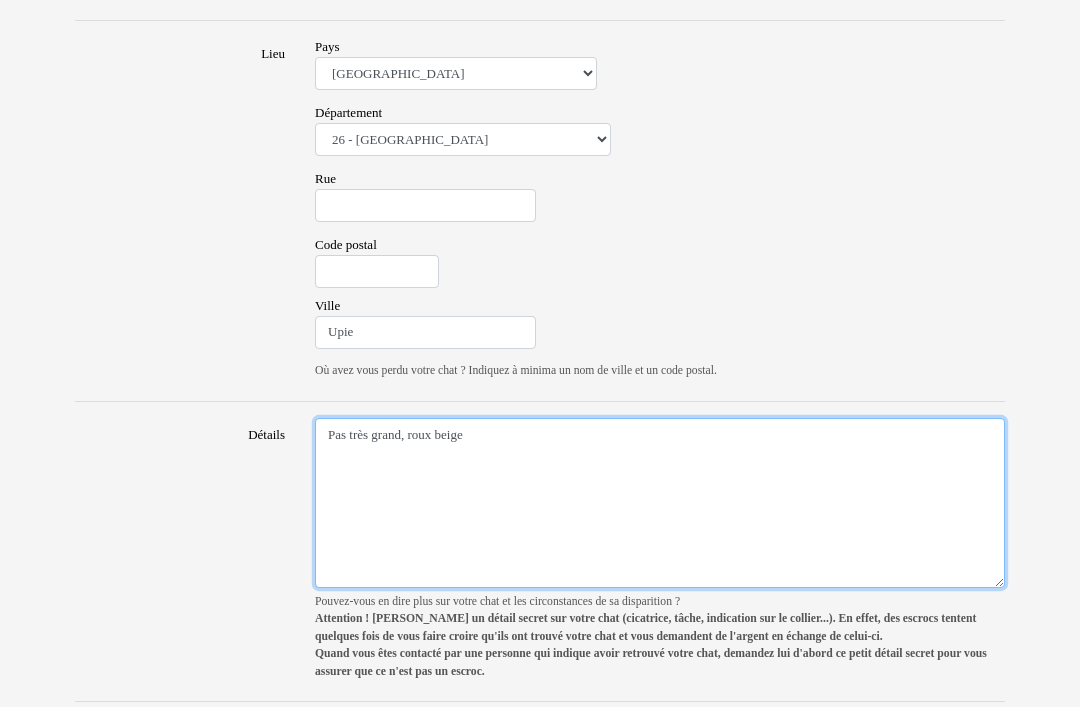 click on "Pas très grand, roux beige" at bounding box center (660, 503) 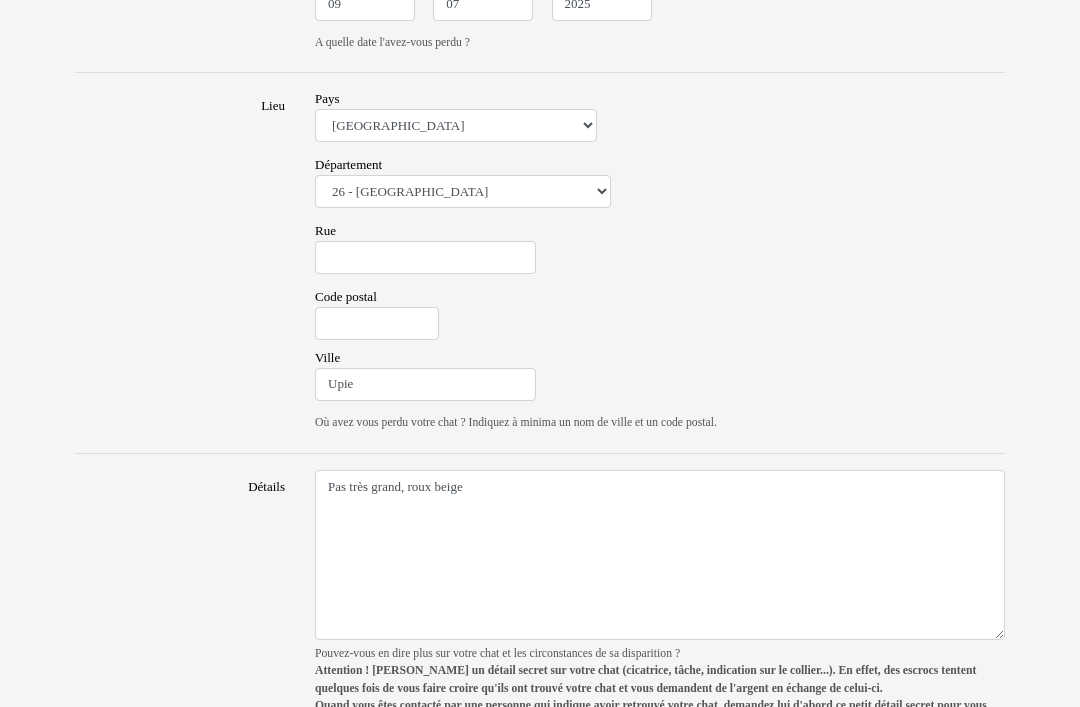 scroll, scrollTop: 1243, scrollLeft: 0, axis: vertical 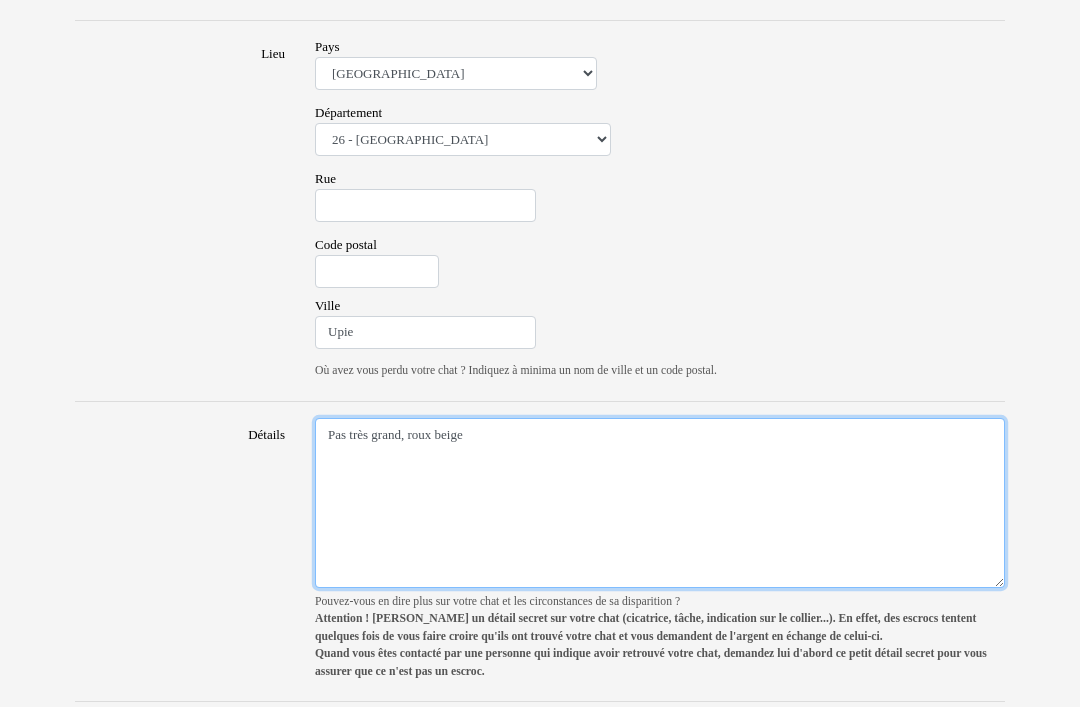 type on "Pas très grand, roux beige" 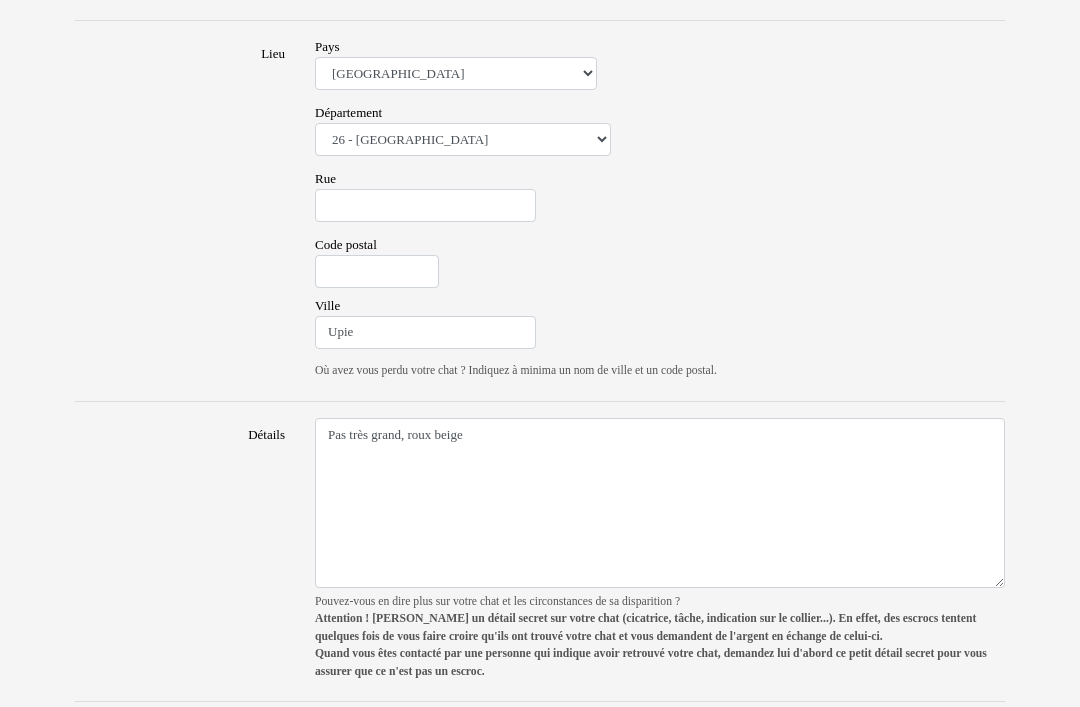 click on "Etape suivante : lieu »" at bounding box center (399, 737) 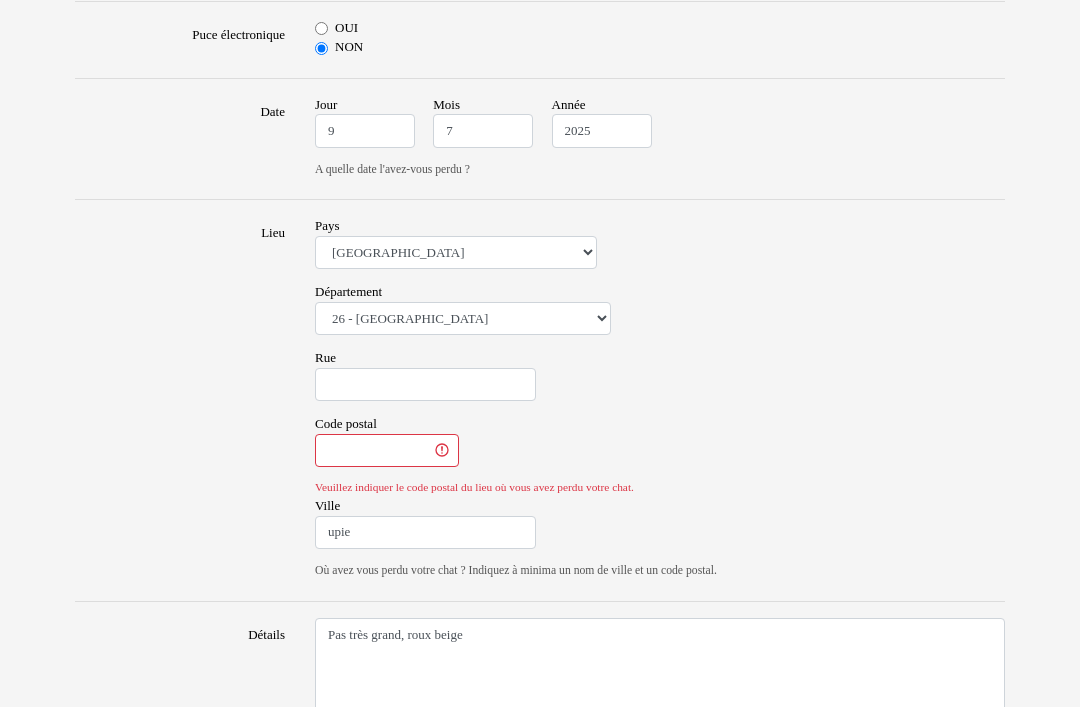 scroll, scrollTop: 1066, scrollLeft: 0, axis: vertical 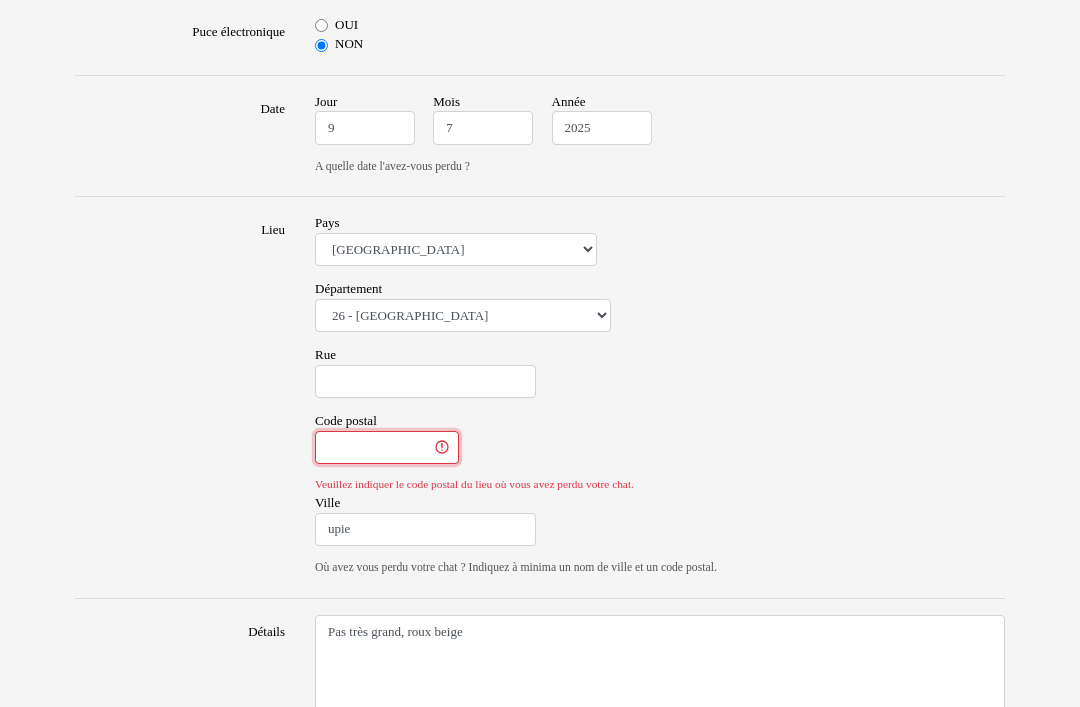 click on "Code postal" at bounding box center (387, 449) 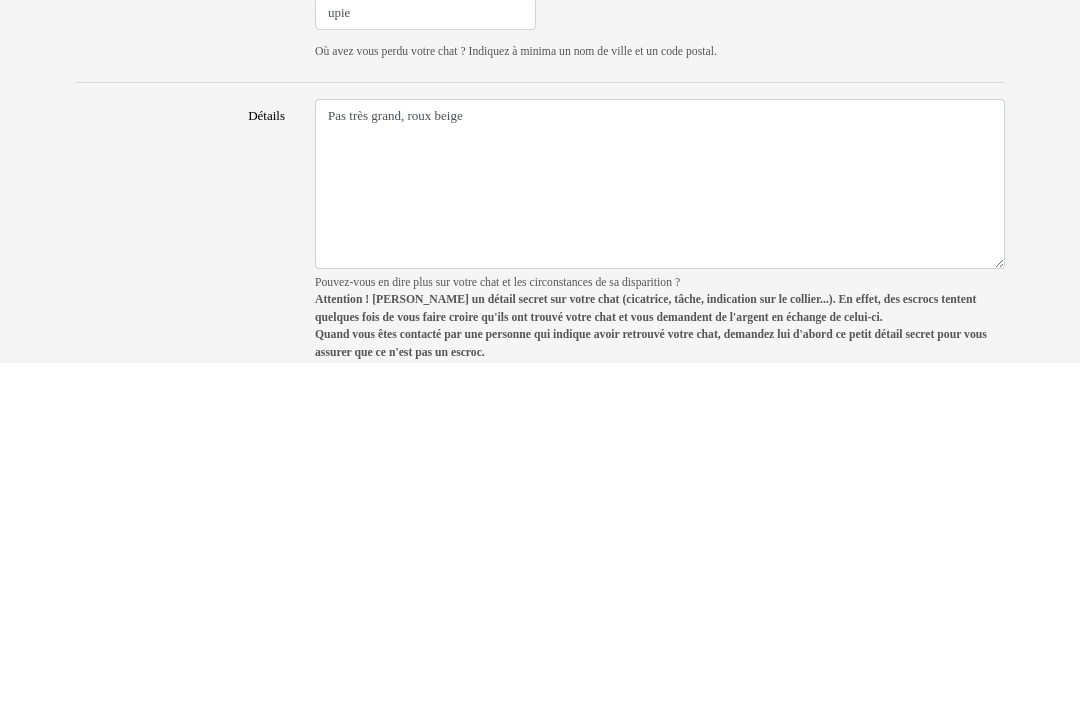 scroll, scrollTop: 1264, scrollLeft: 0, axis: vertical 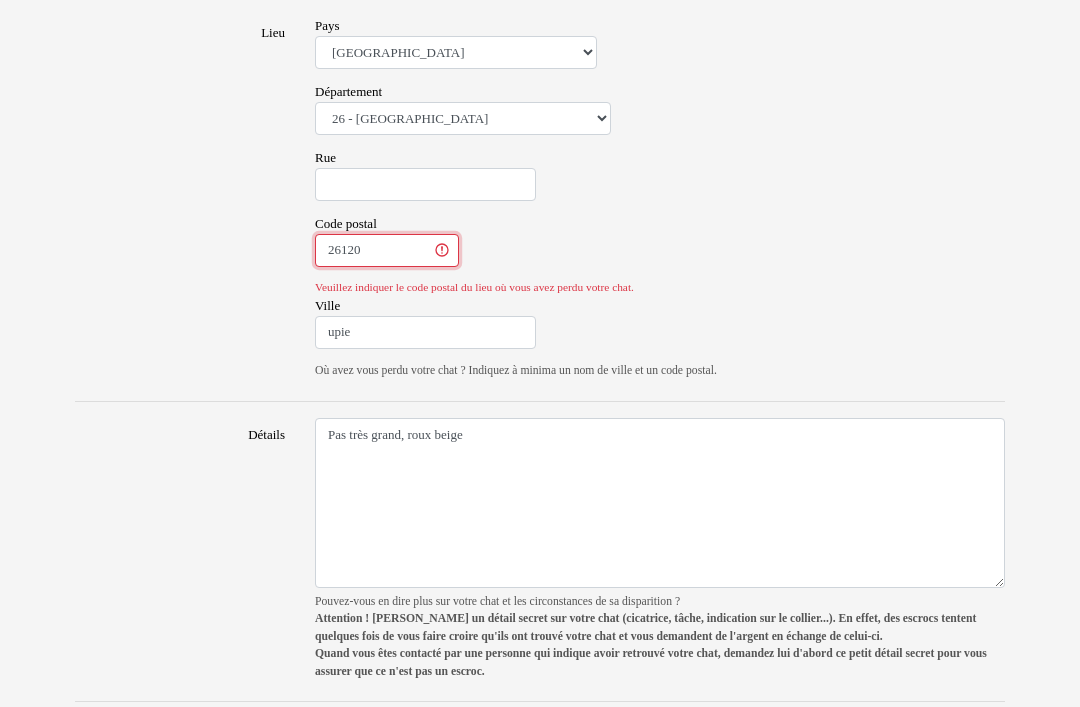 type on "26120" 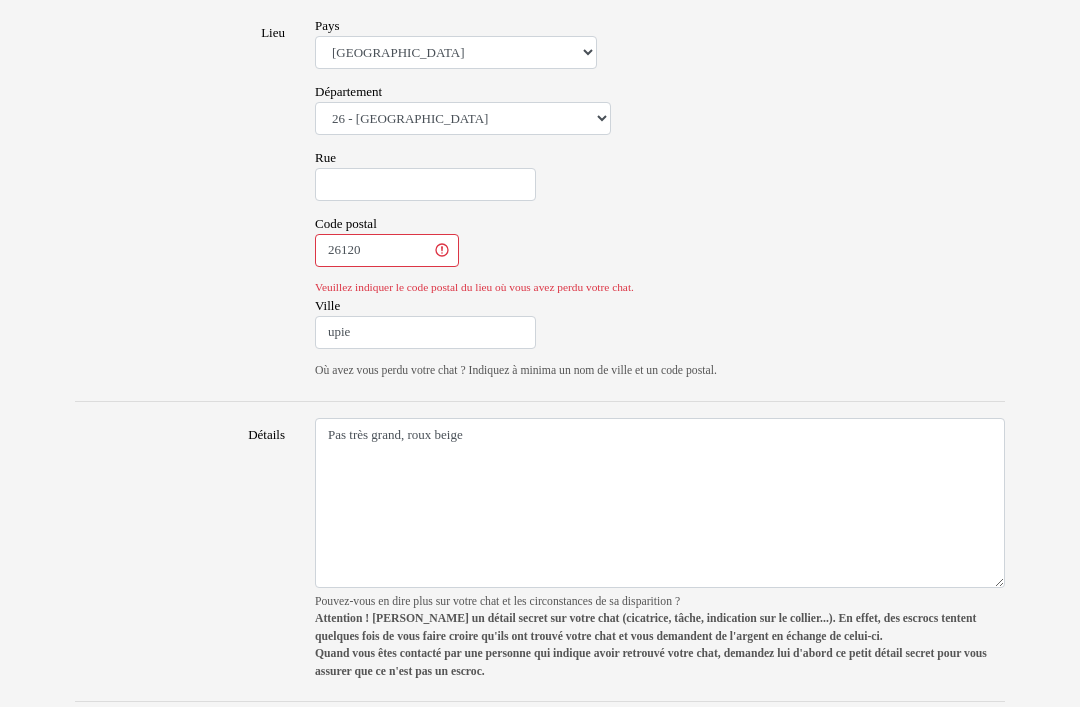 click on "Etape suivante : lieu »" at bounding box center (399, 737) 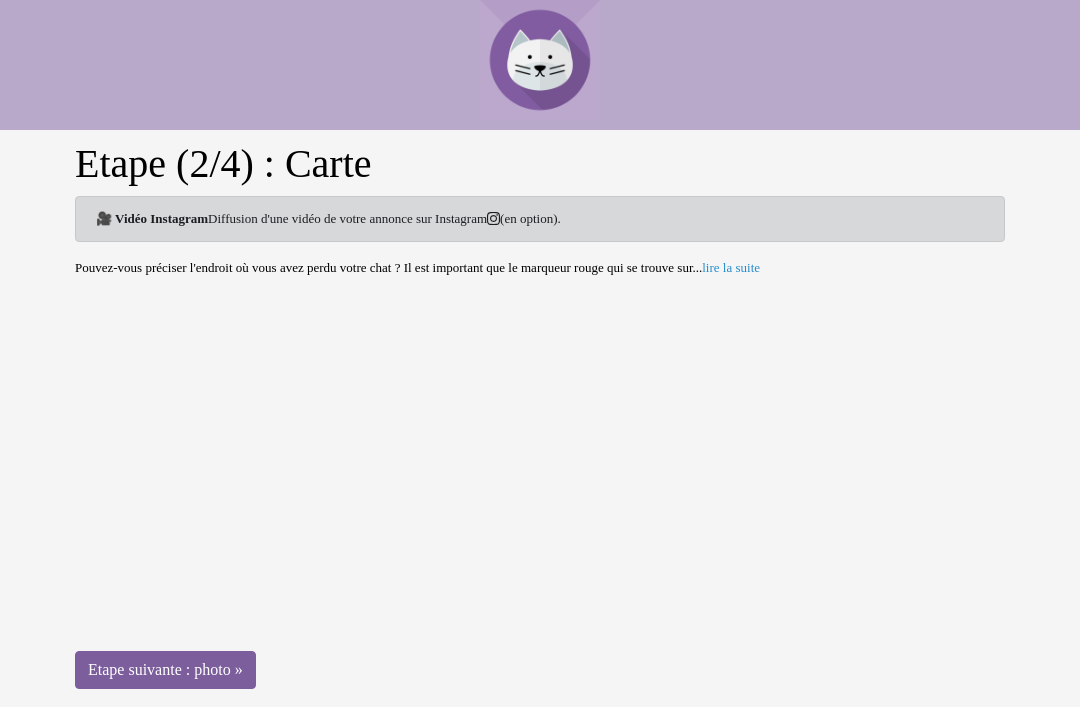 scroll, scrollTop: 0, scrollLeft: 0, axis: both 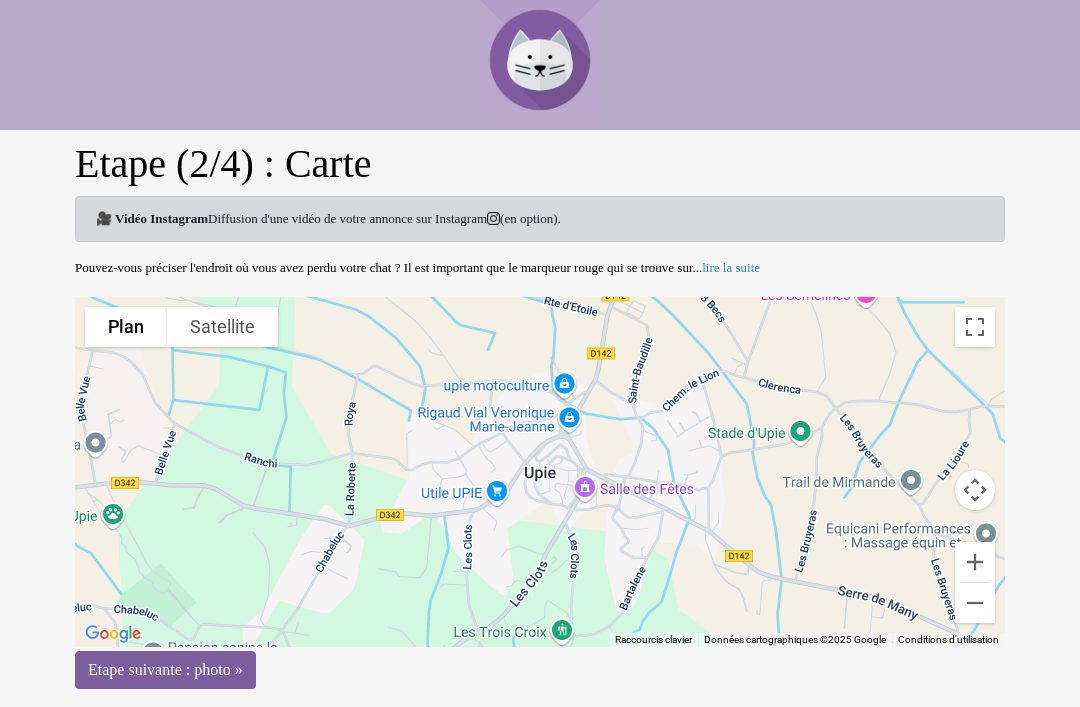 click on "Etape suivante : photo »" at bounding box center (165, 670) 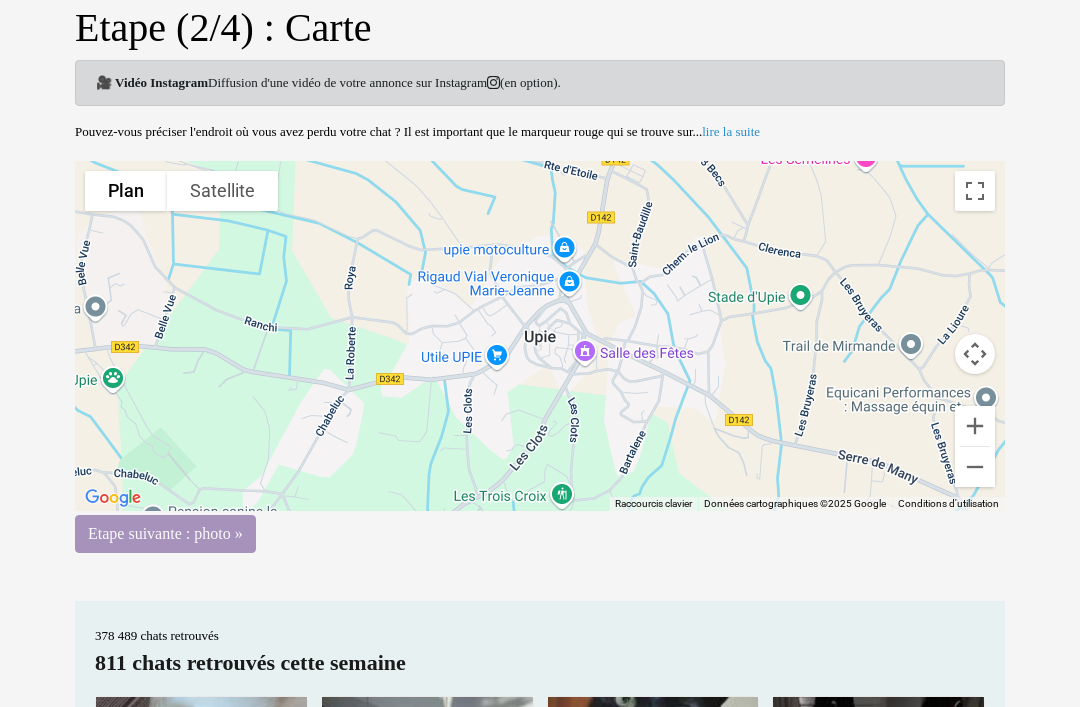 scroll, scrollTop: 0, scrollLeft: 0, axis: both 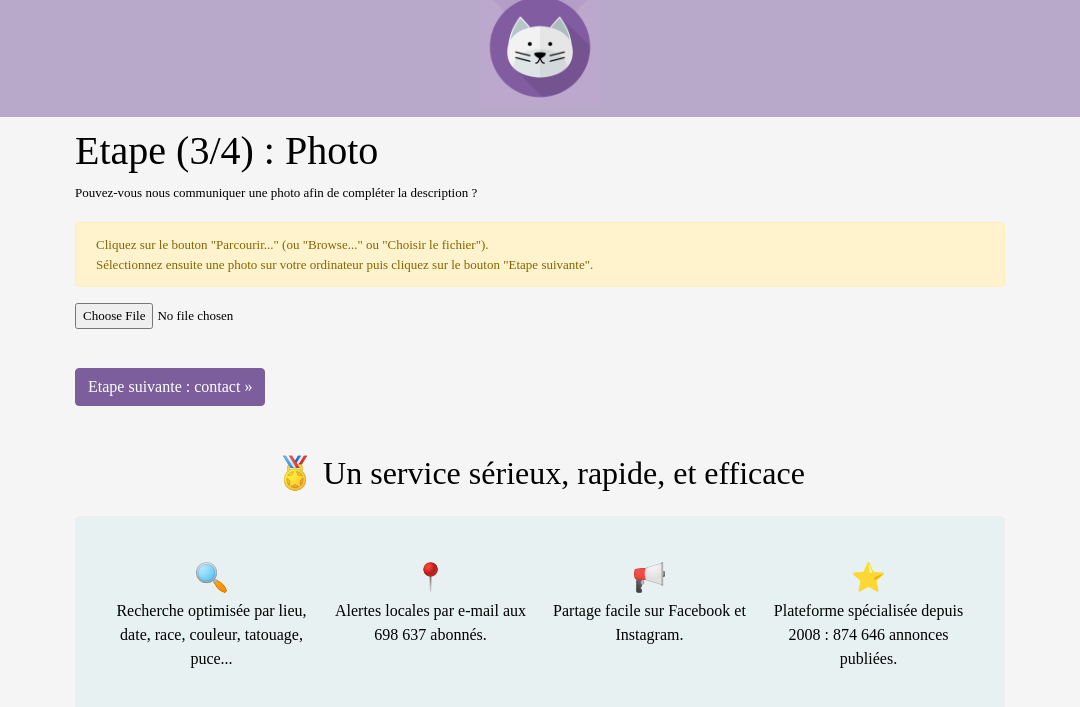 click at bounding box center (540, 316) 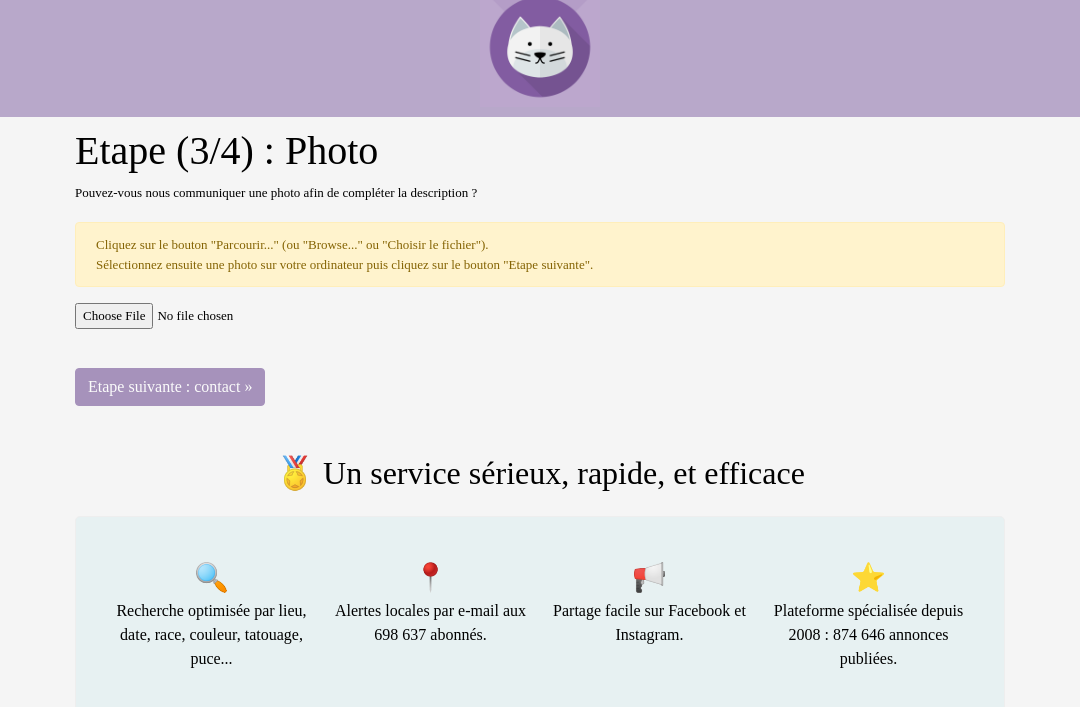 scroll, scrollTop: 13, scrollLeft: 0, axis: vertical 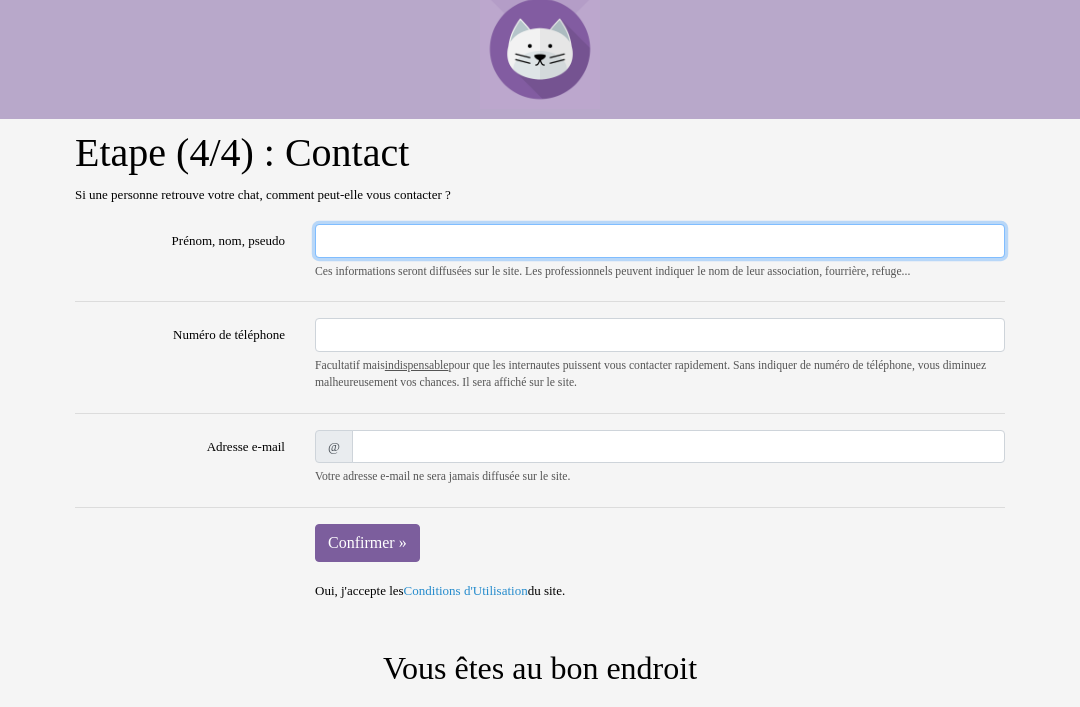 click on "Prénom, nom, pseudo" at bounding box center (660, 241) 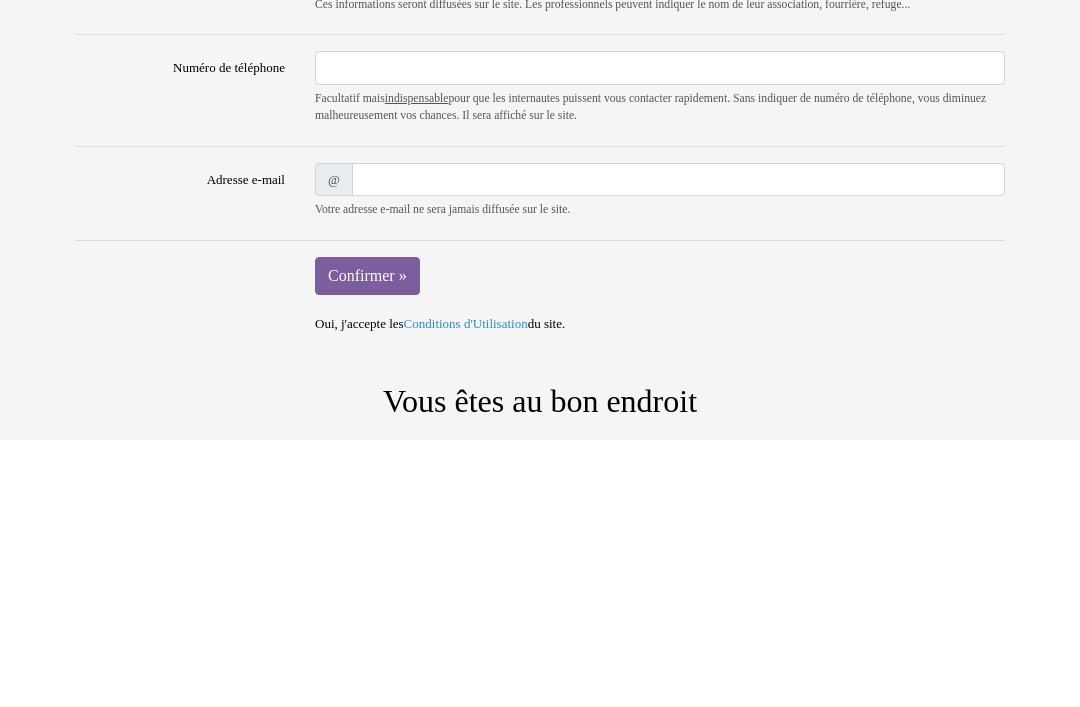 type on "Mande" 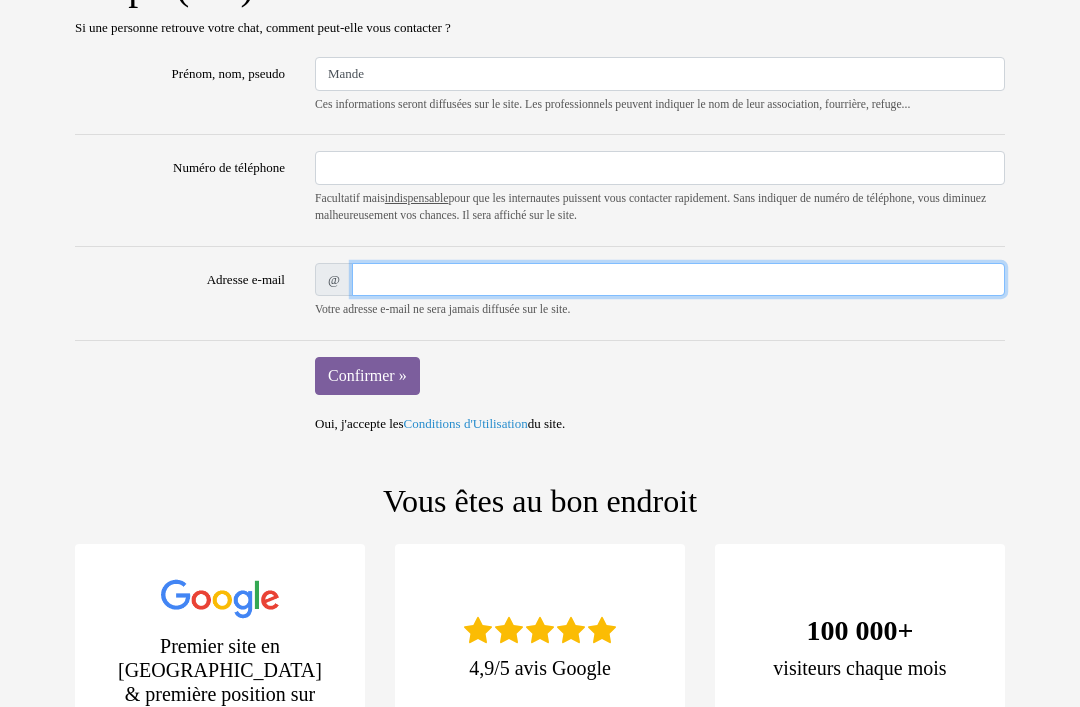 click on "Adresse e-mail" at bounding box center [678, 280] 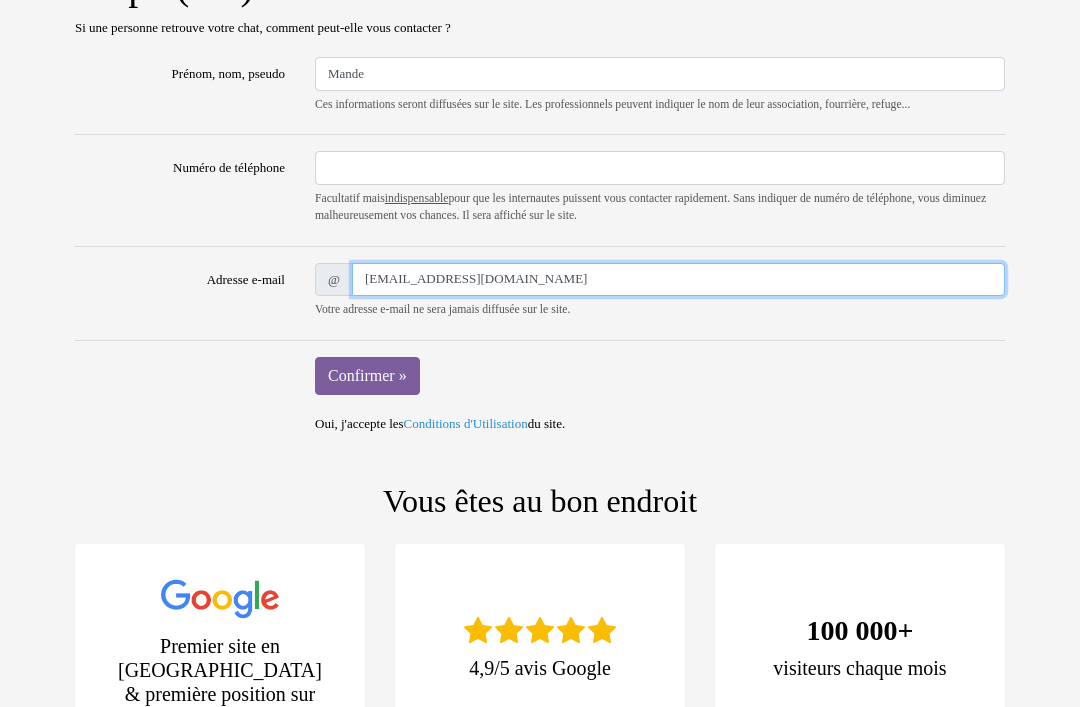 type on "[EMAIL_ADDRESS][DOMAIN_NAME]" 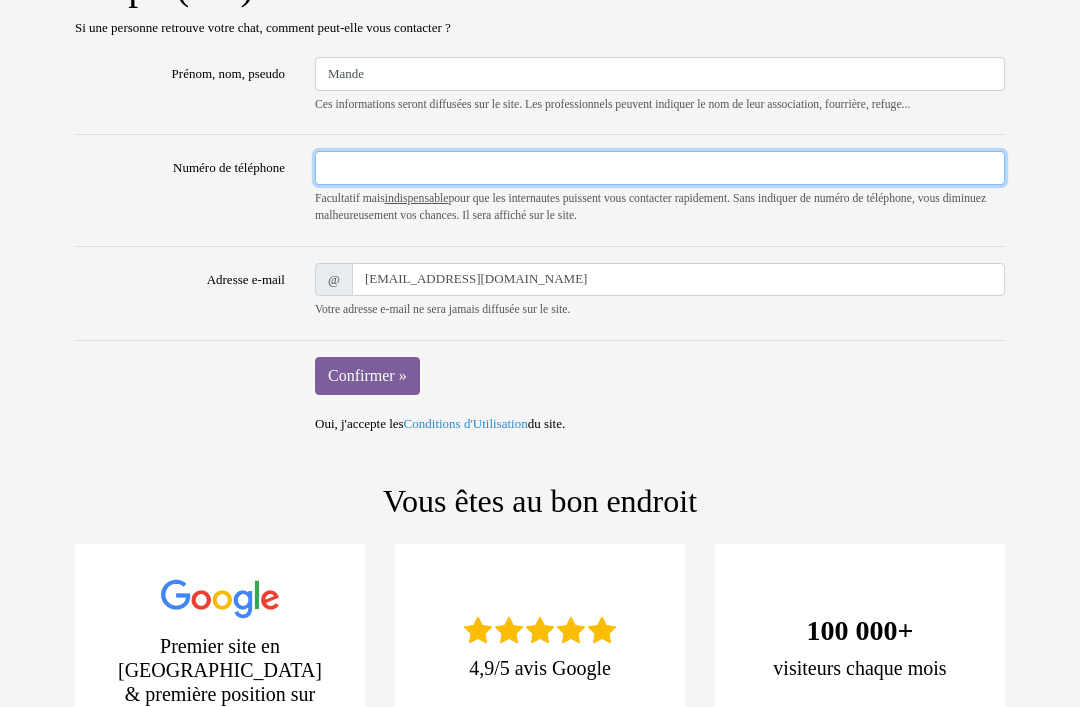 click on "Numéro de téléphone" at bounding box center [660, 168] 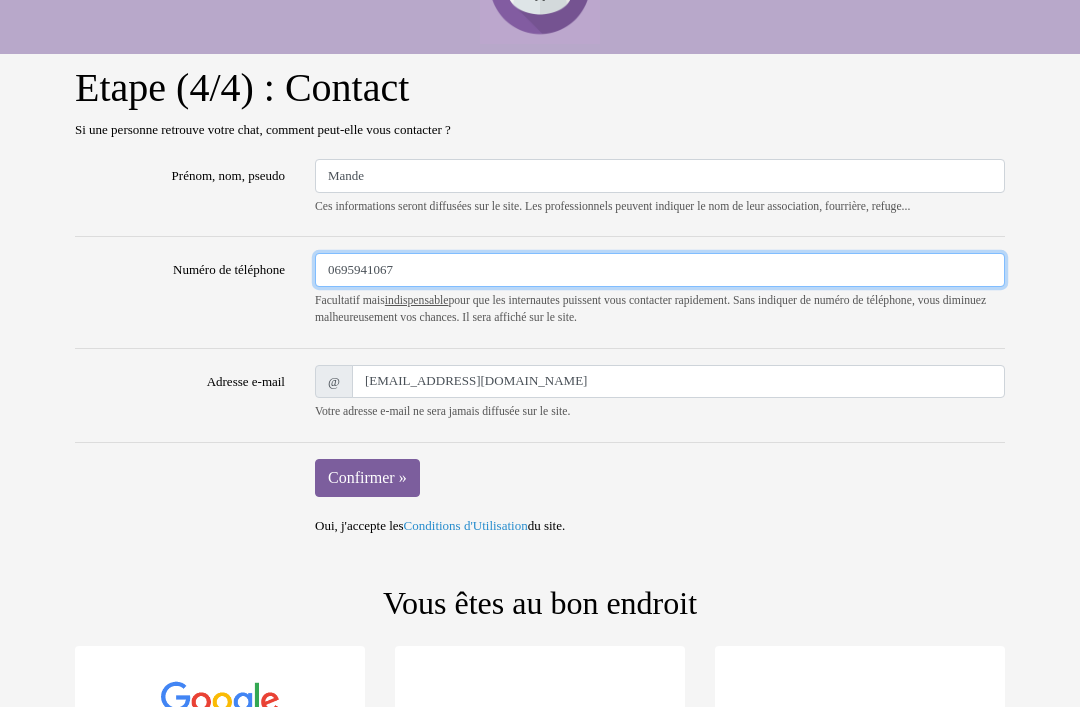 scroll, scrollTop: 0, scrollLeft: 0, axis: both 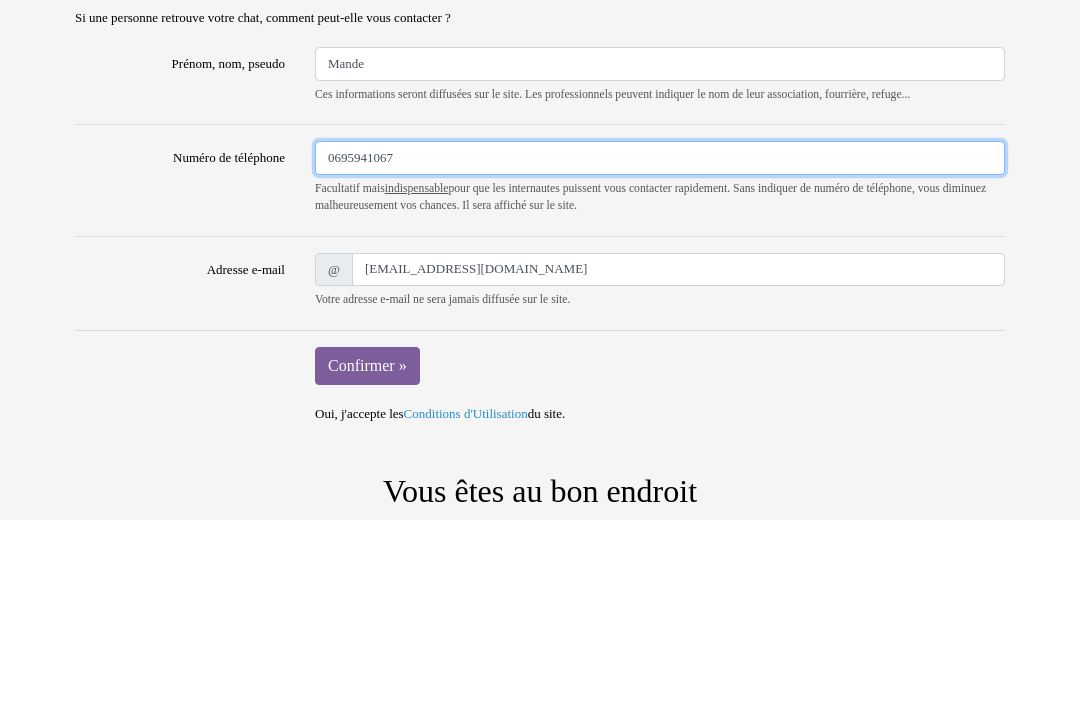 type on "0695941067" 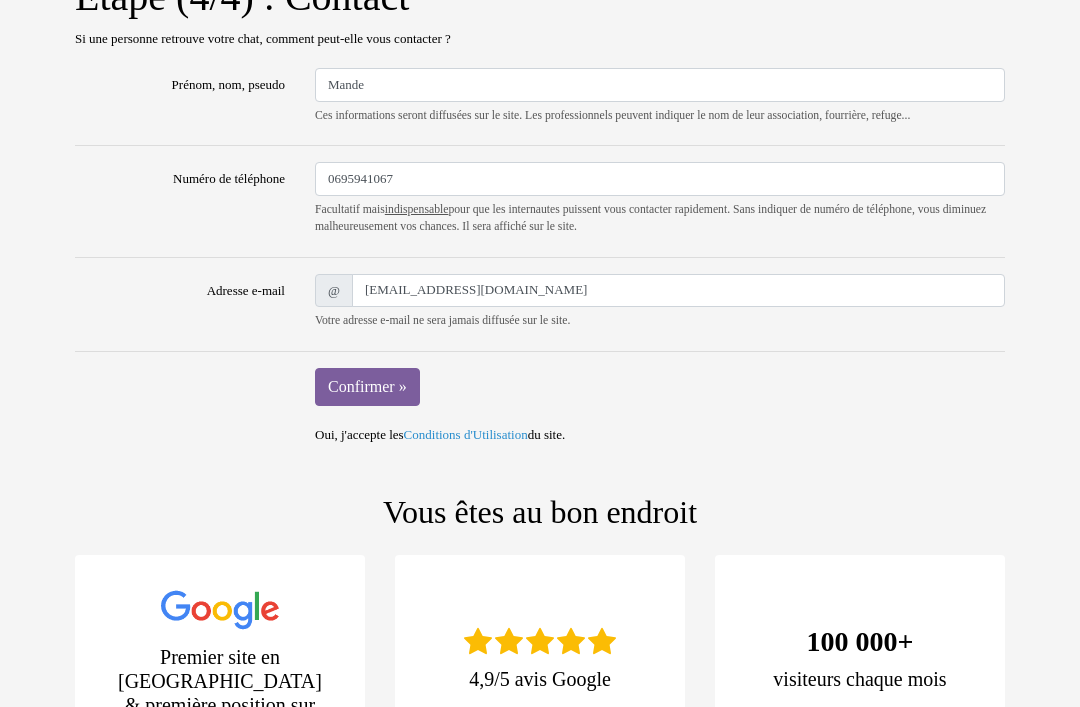scroll, scrollTop: 0, scrollLeft: 0, axis: both 